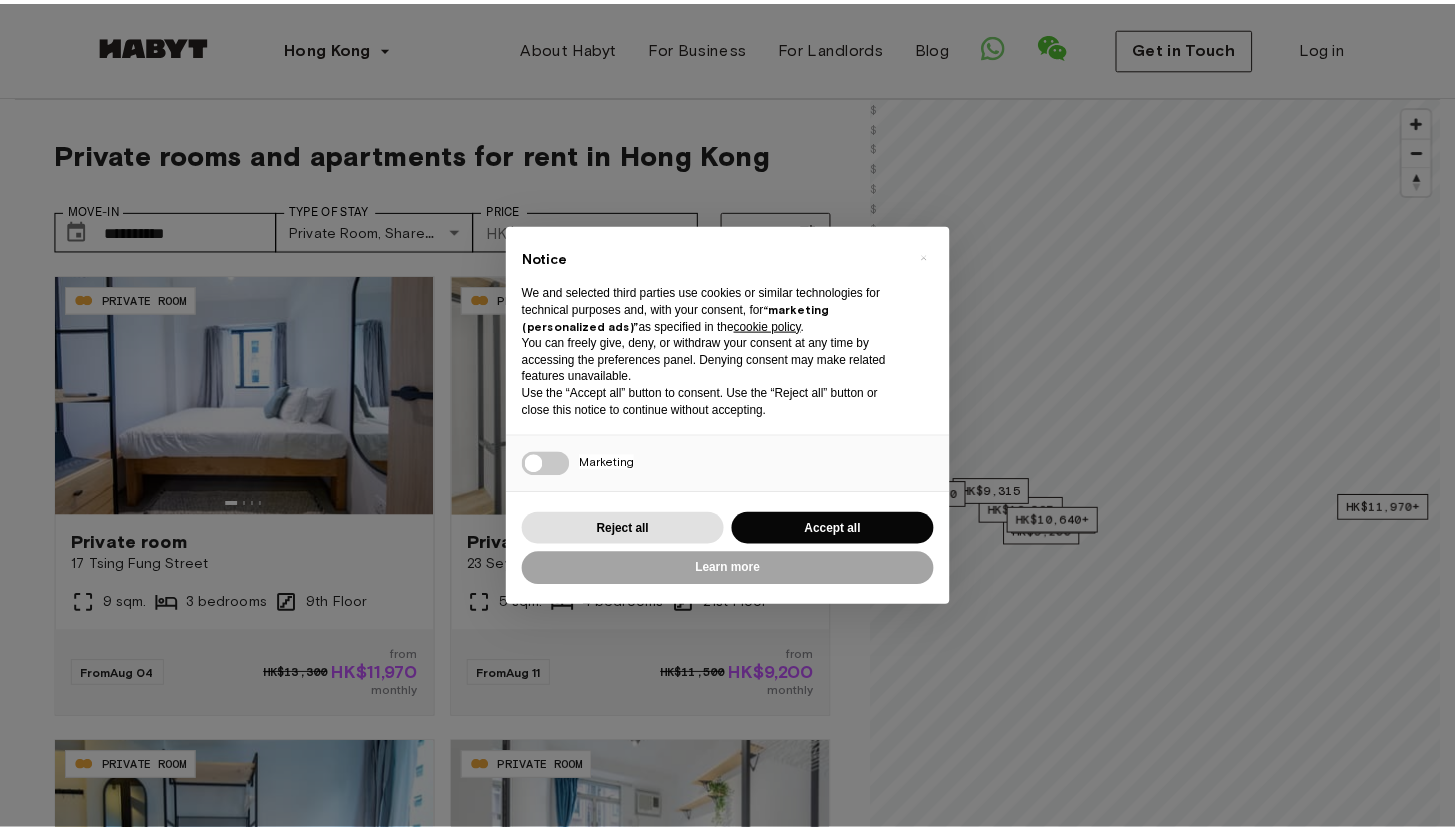 scroll, scrollTop: 0, scrollLeft: 0, axis: both 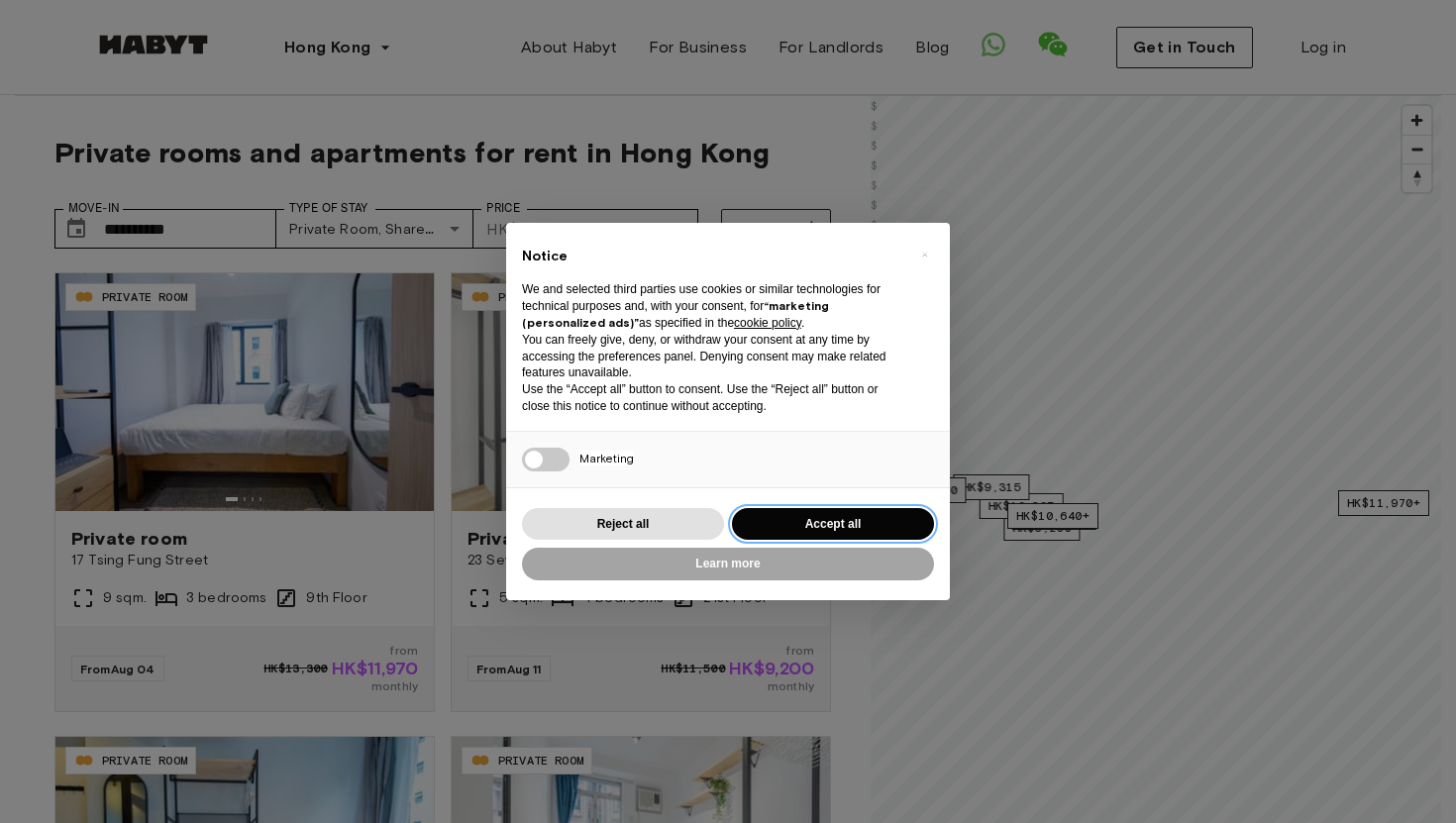 click on "Accept all" at bounding box center (833, 524) 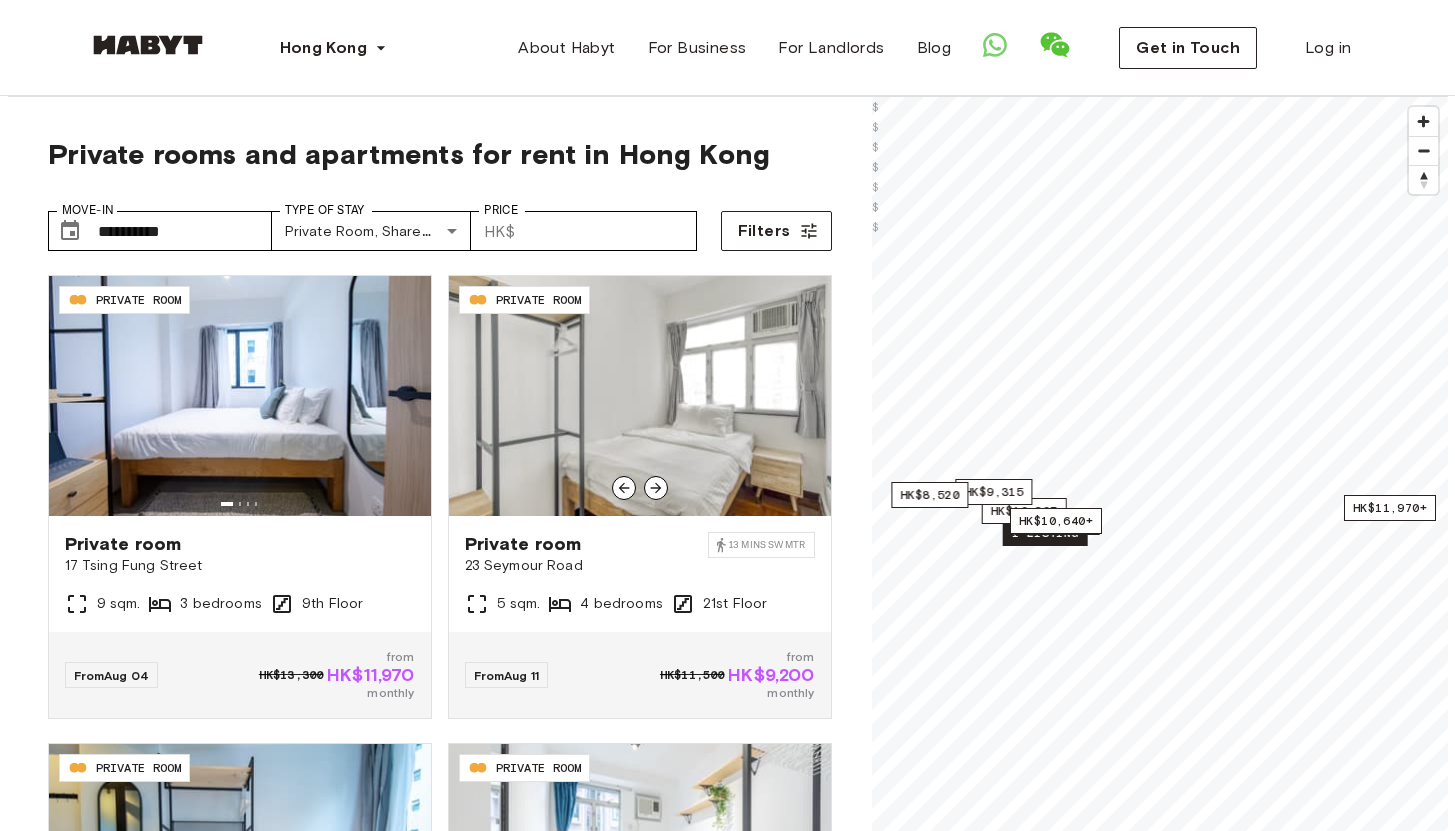 scroll, scrollTop: 0, scrollLeft: 0, axis: both 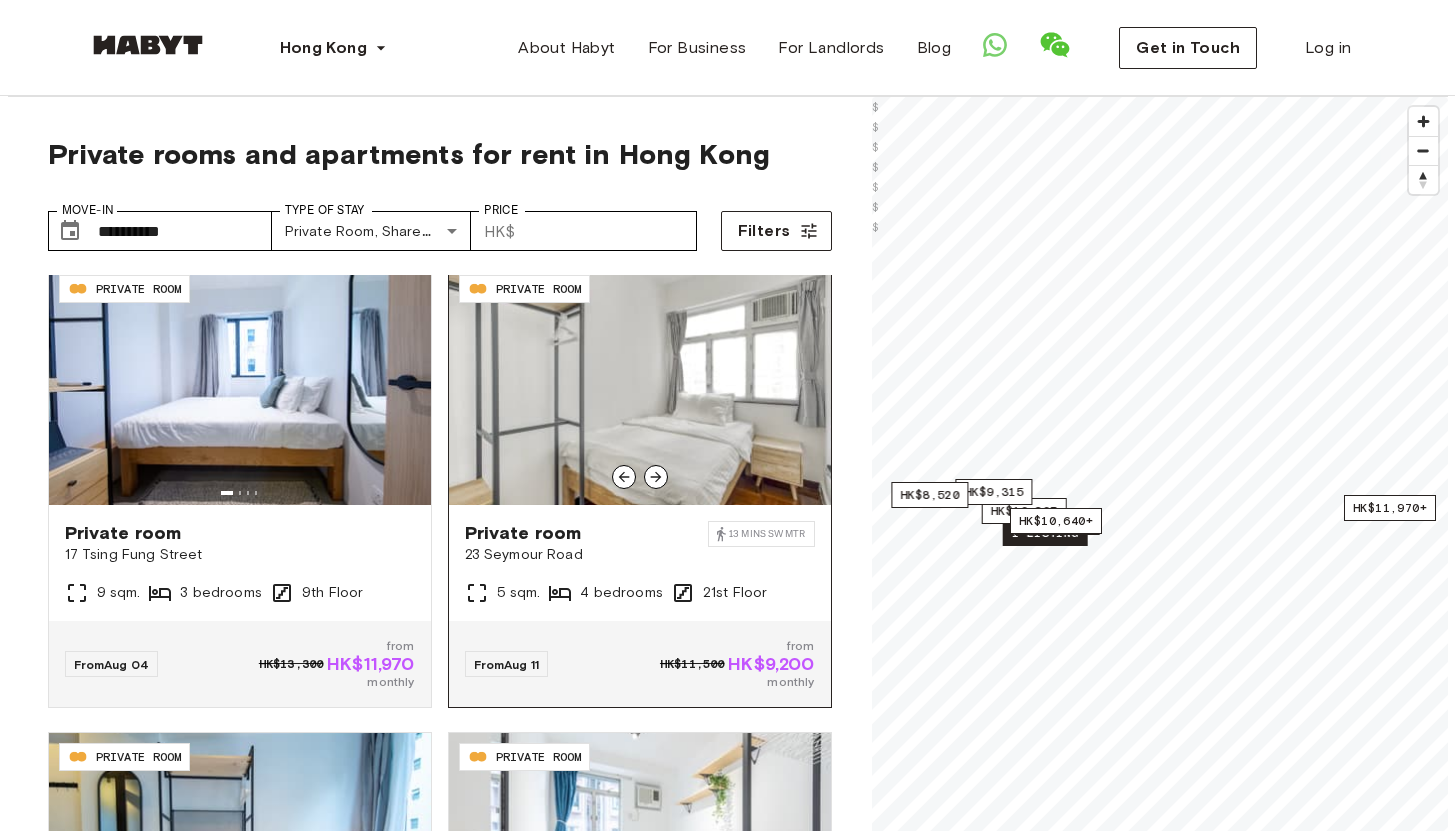 click 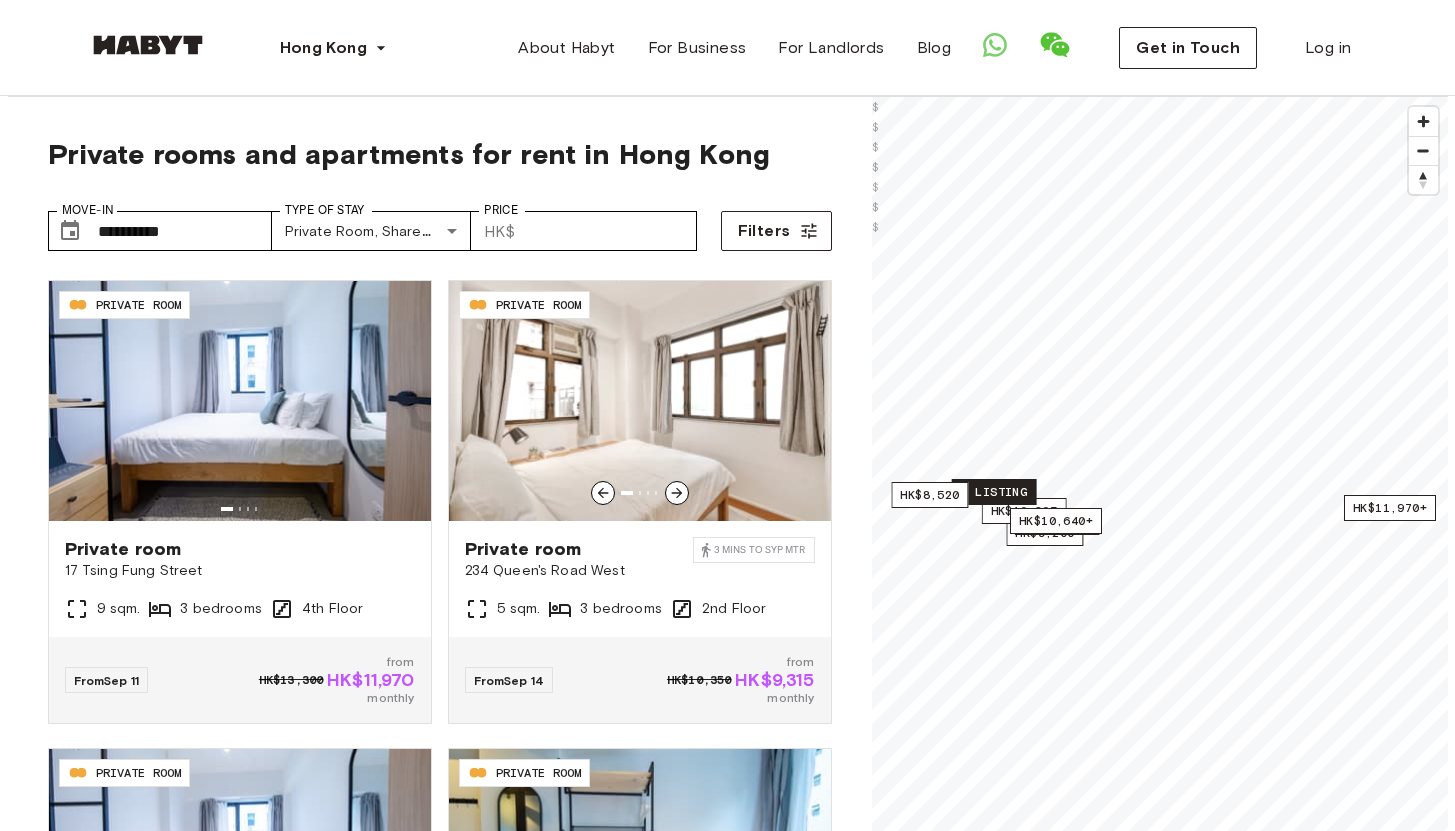 scroll, scrollTop: 930, scrollLeft: 0, axis: vertical 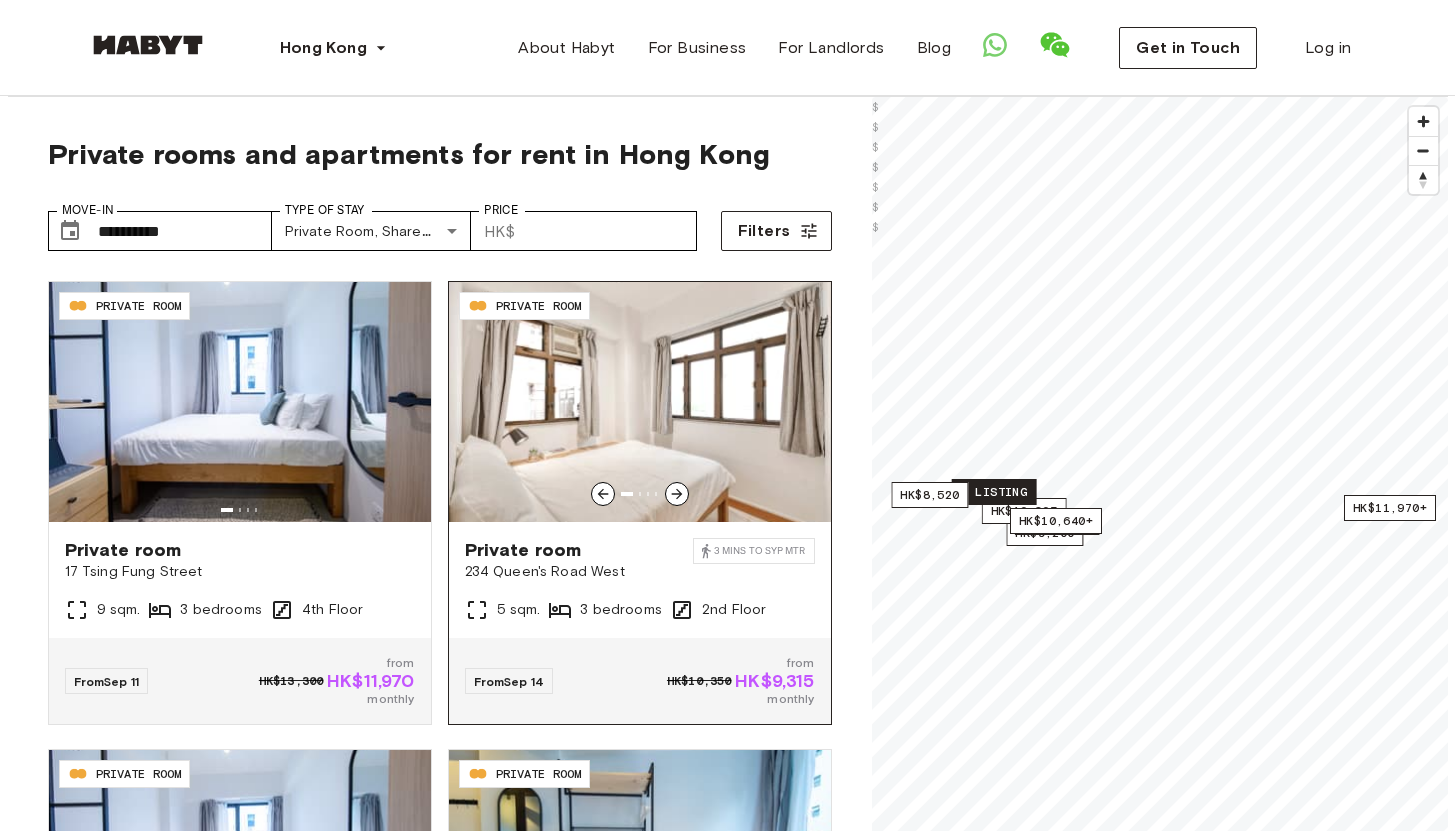 click 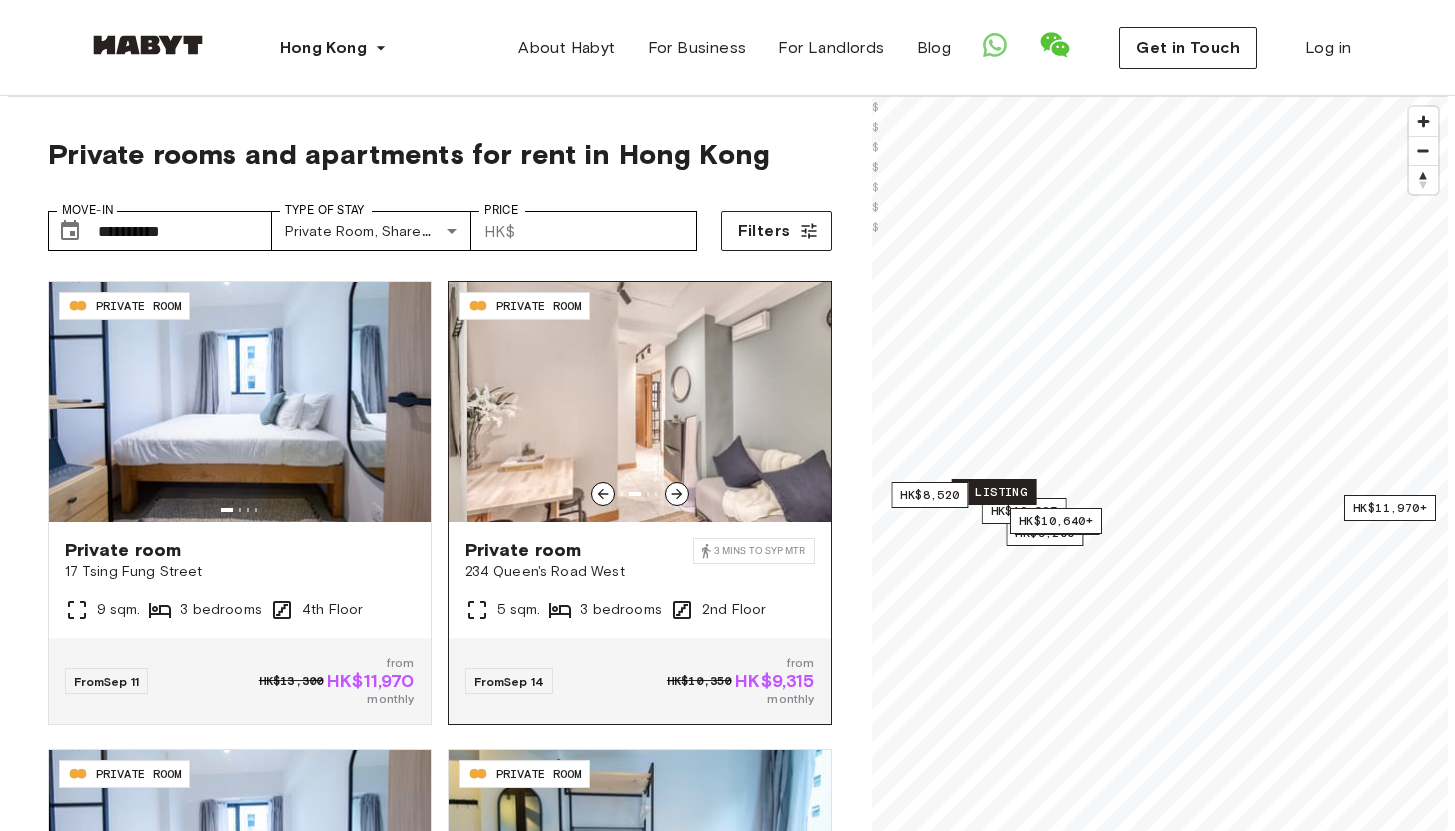 click 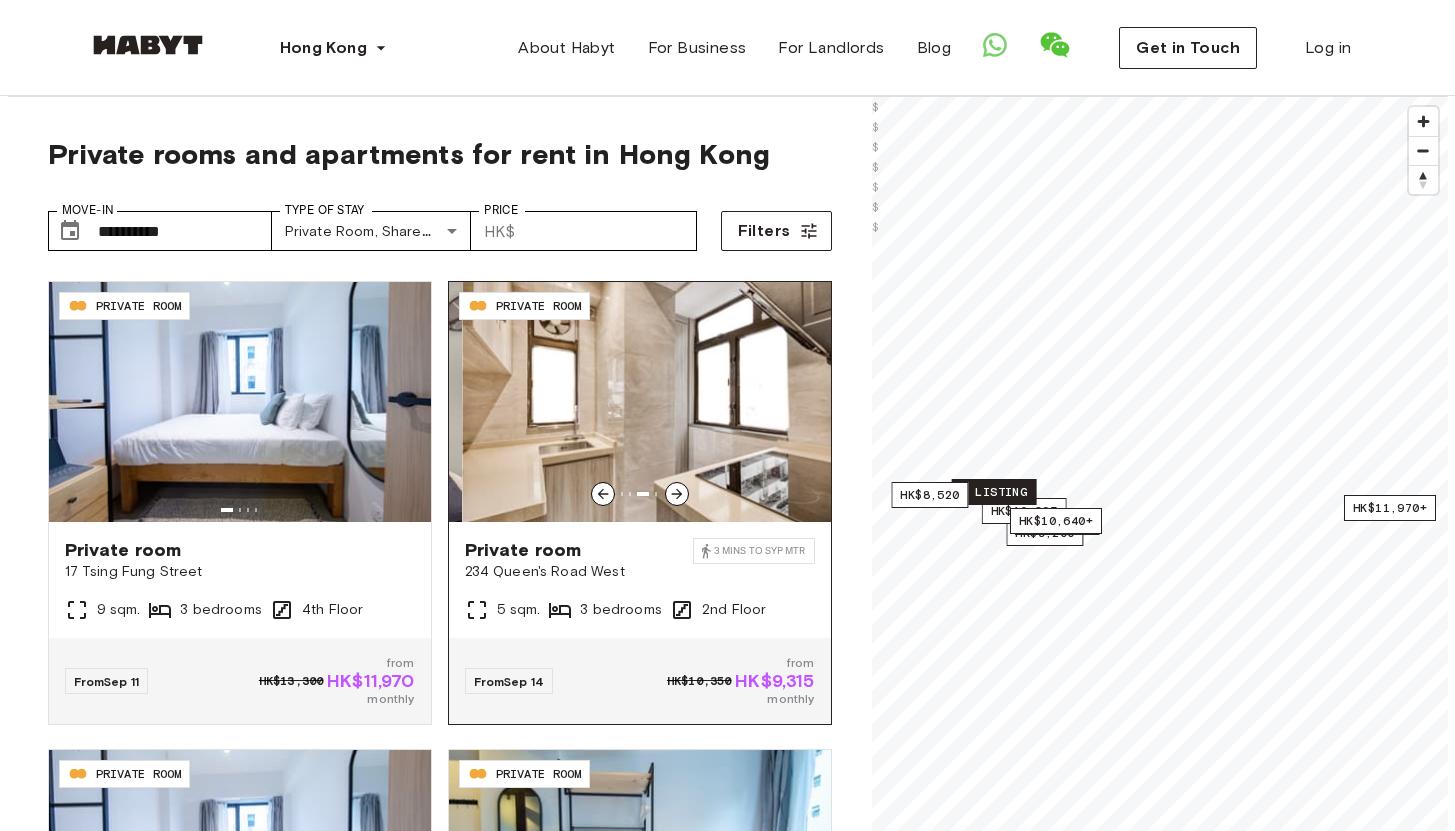 click 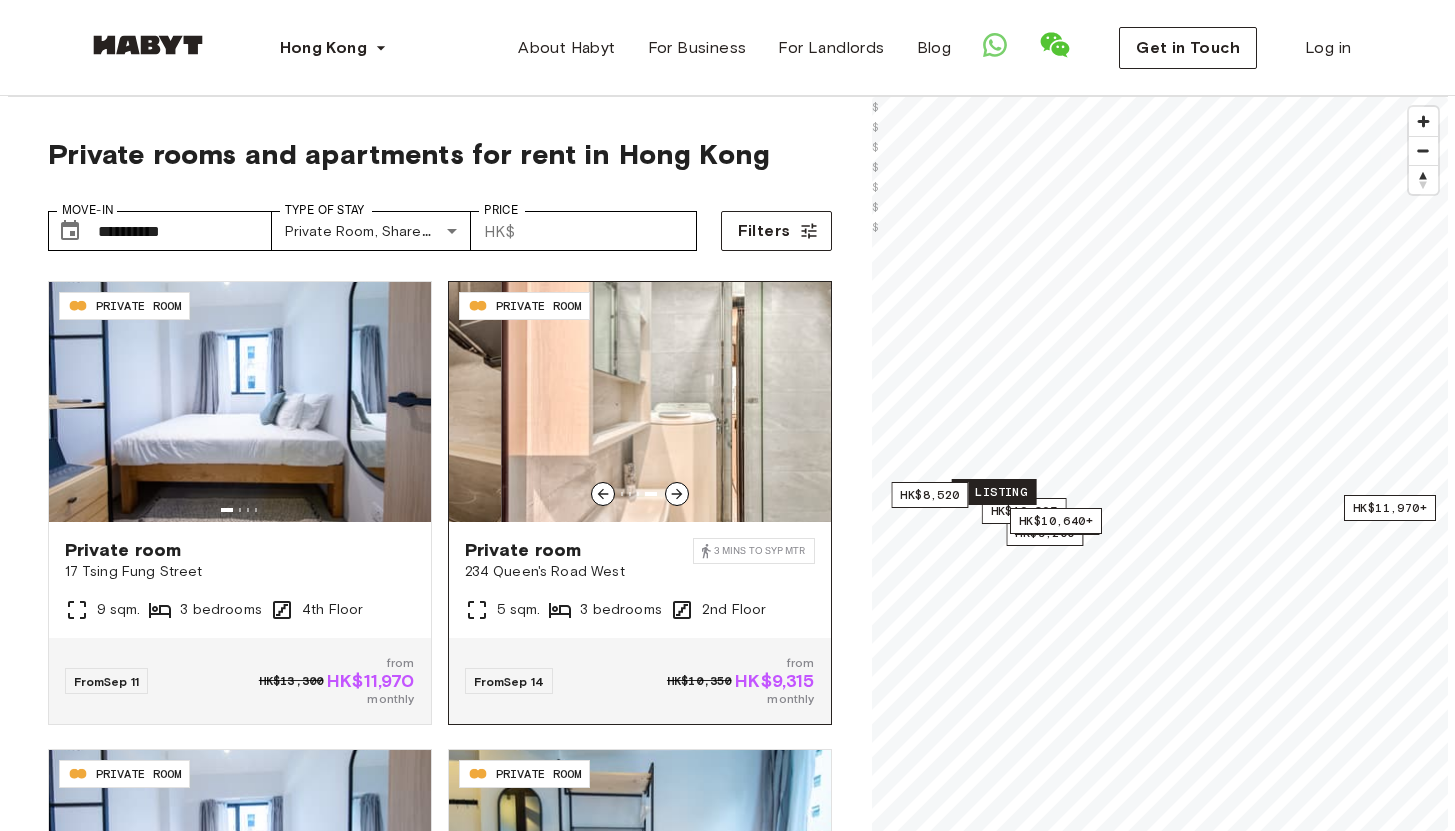 click 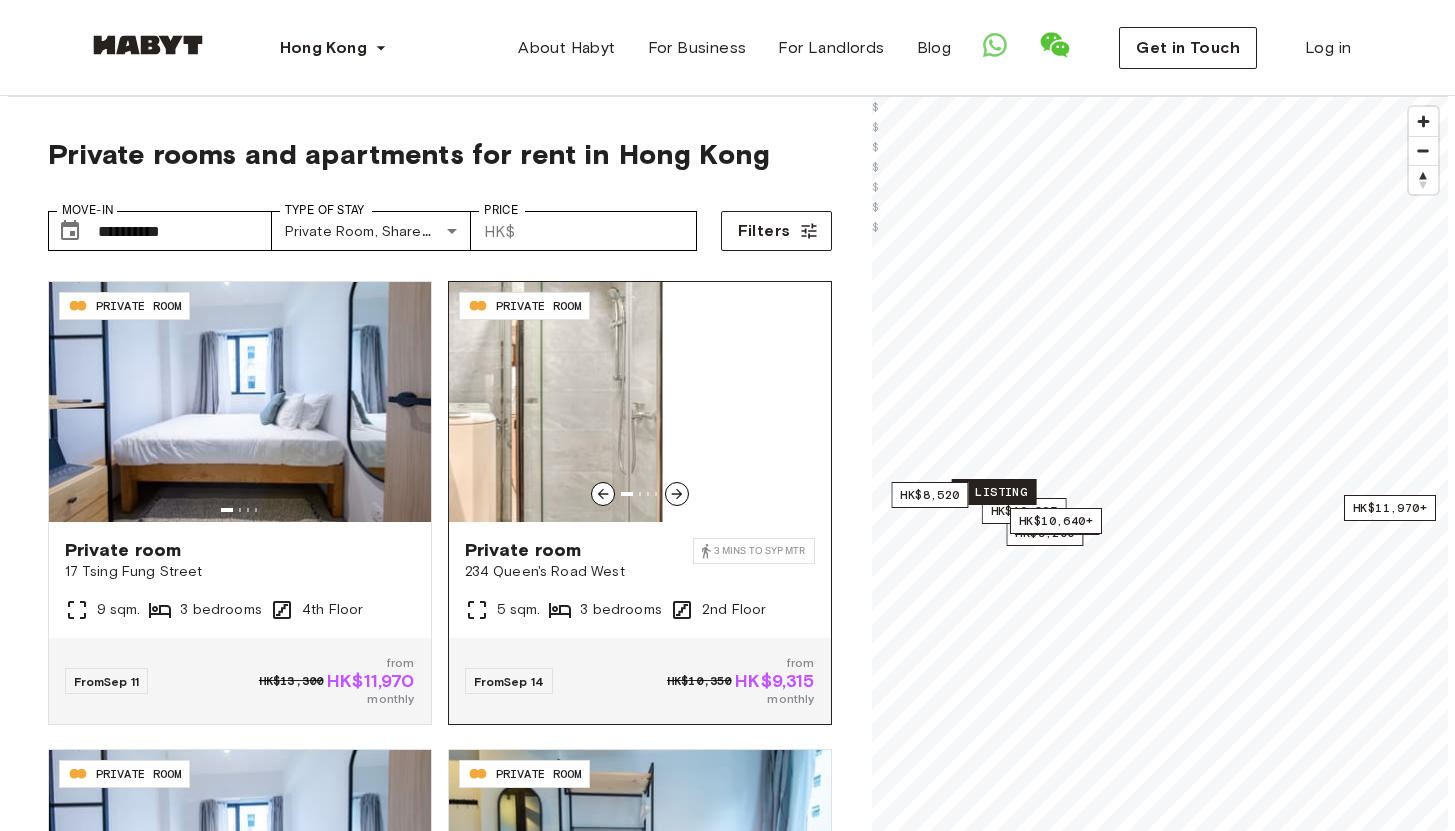 click 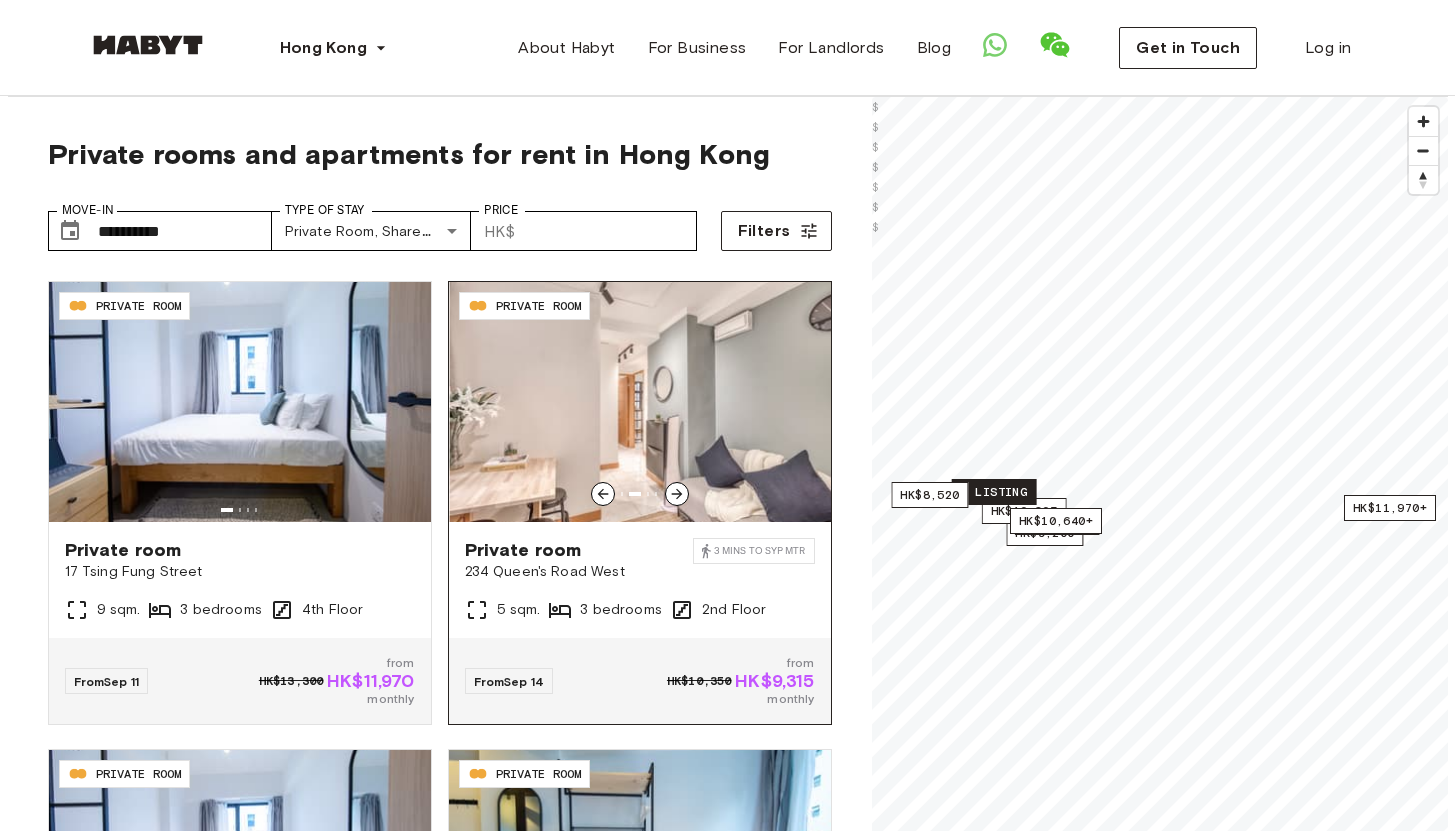 click on "Private room" at bounding box center [579, 550] 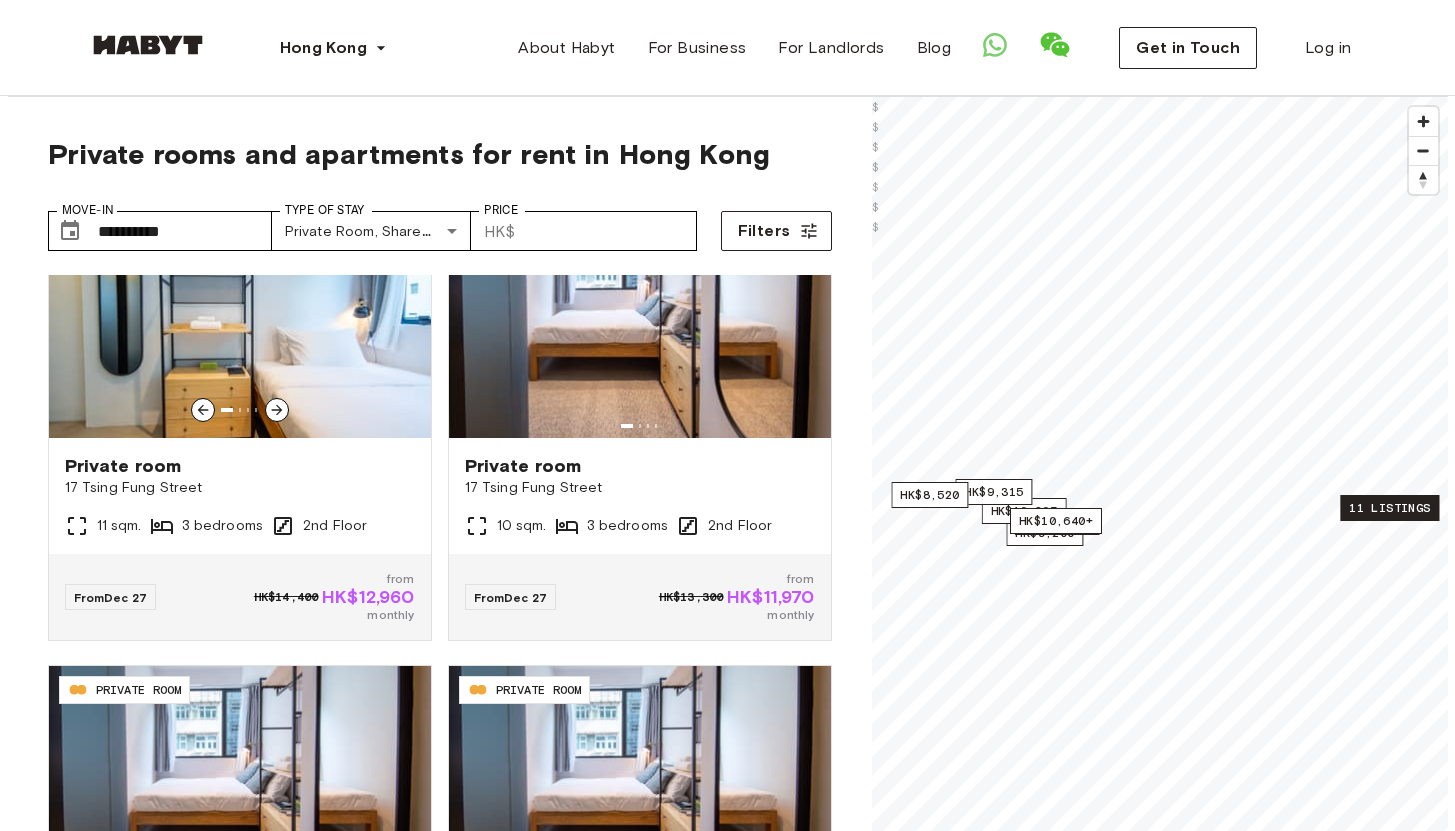 scroll, scrollTop: 3412, scrollLeft: 0, axis: vertical 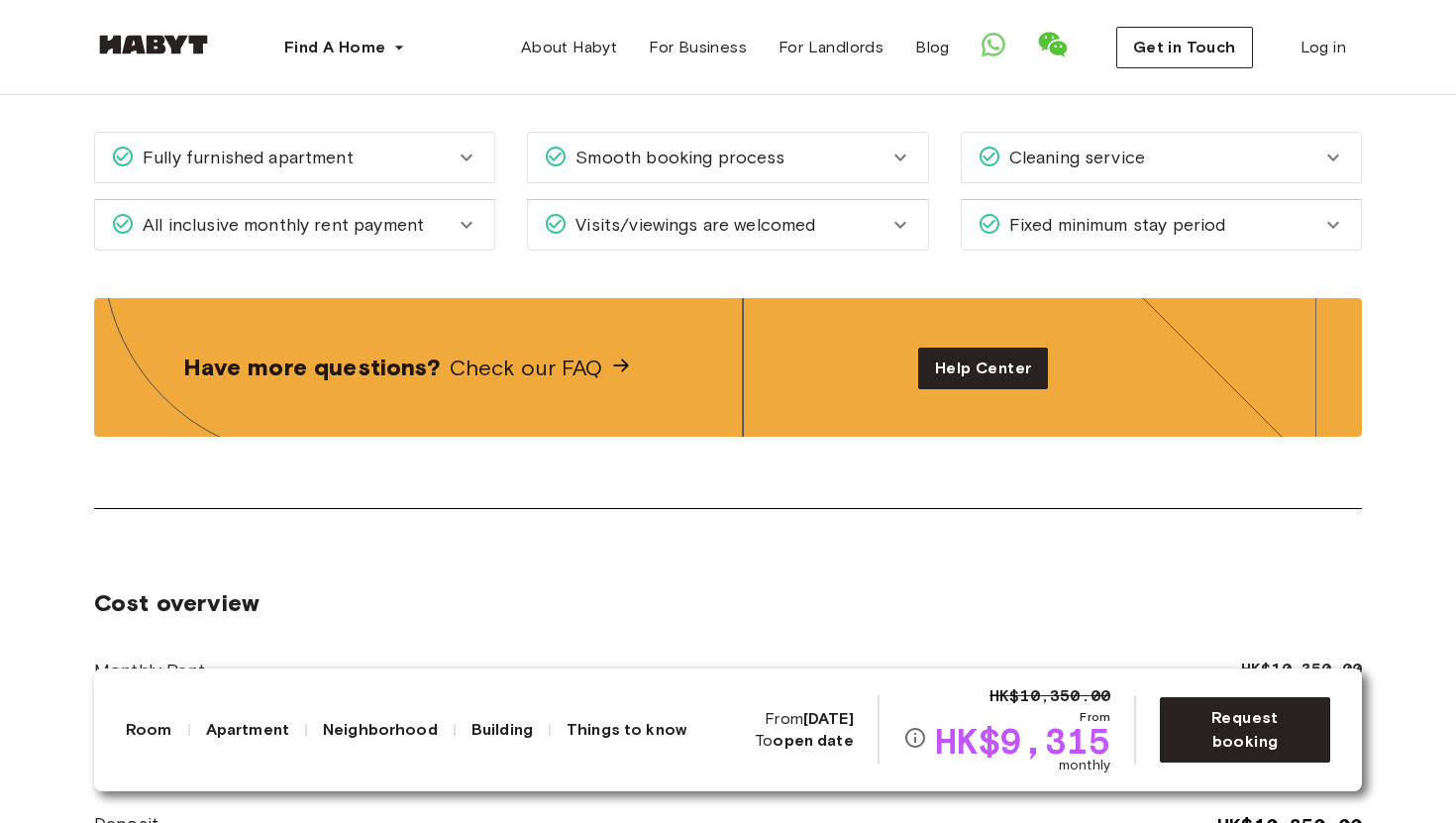 click 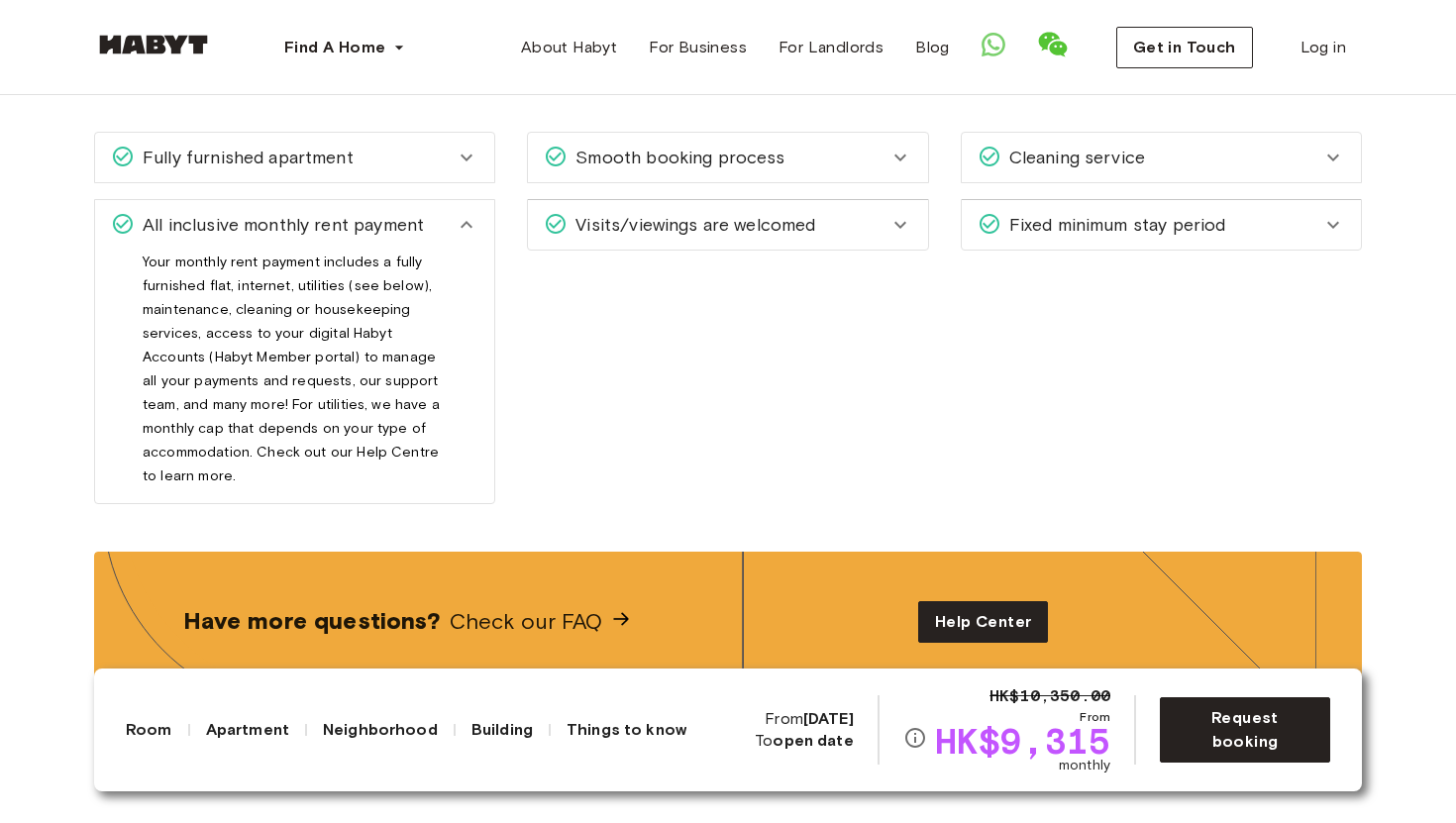 click 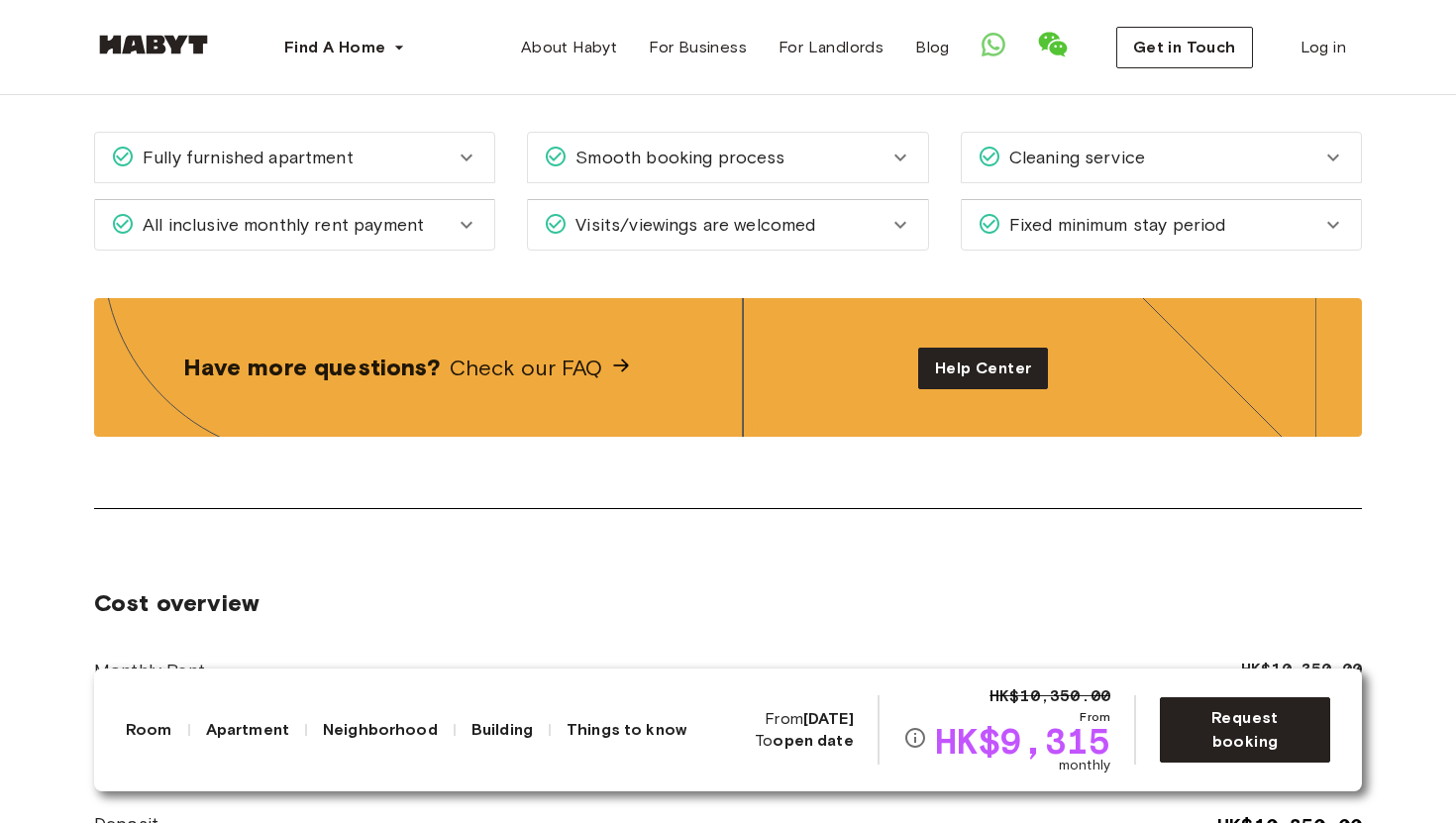 click on "Visits/viewings are welcomed" at bounding box center [691, 225] 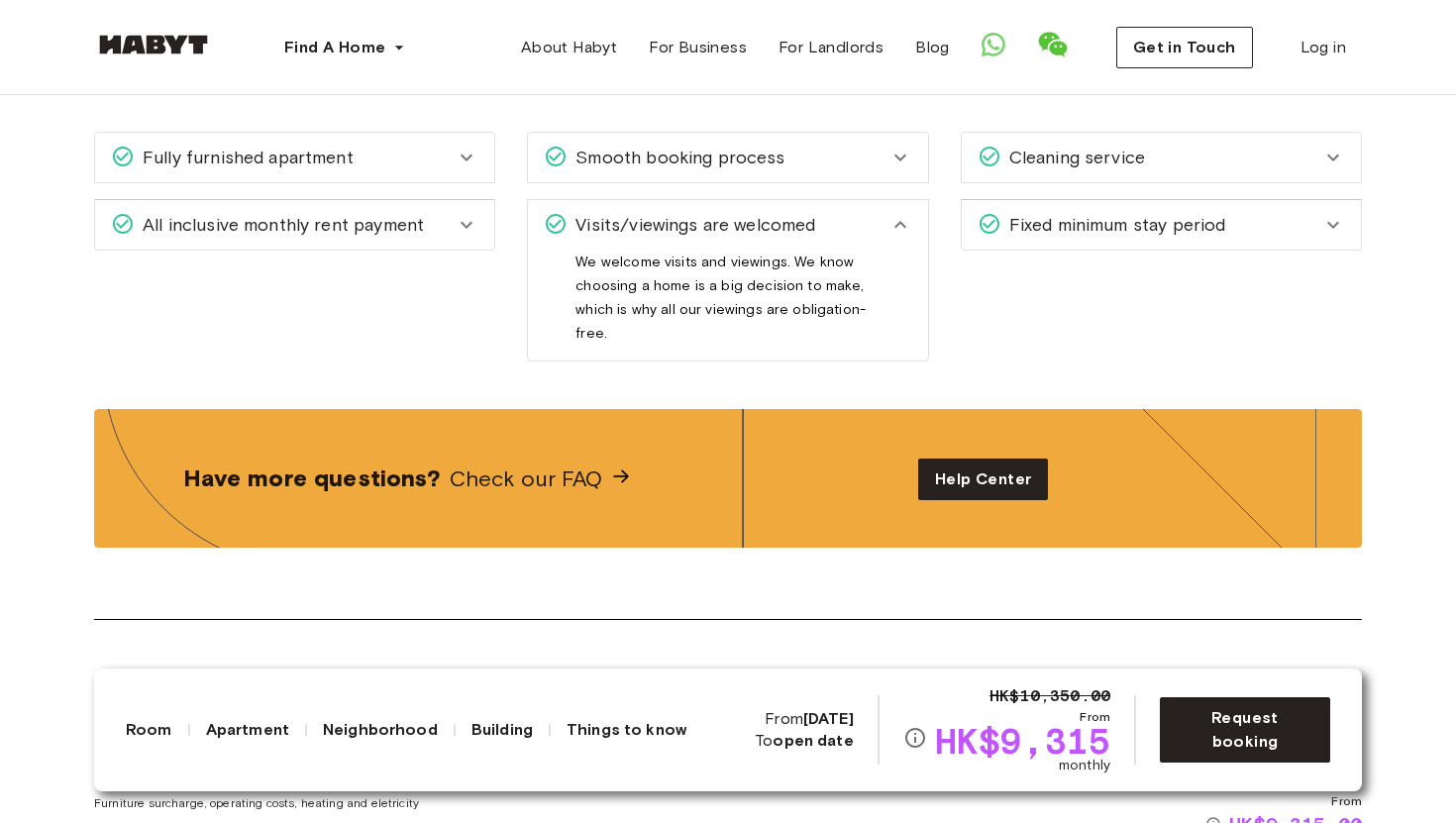 click on "Visits/viewings are welcomed" at bounding box center [691, 225] 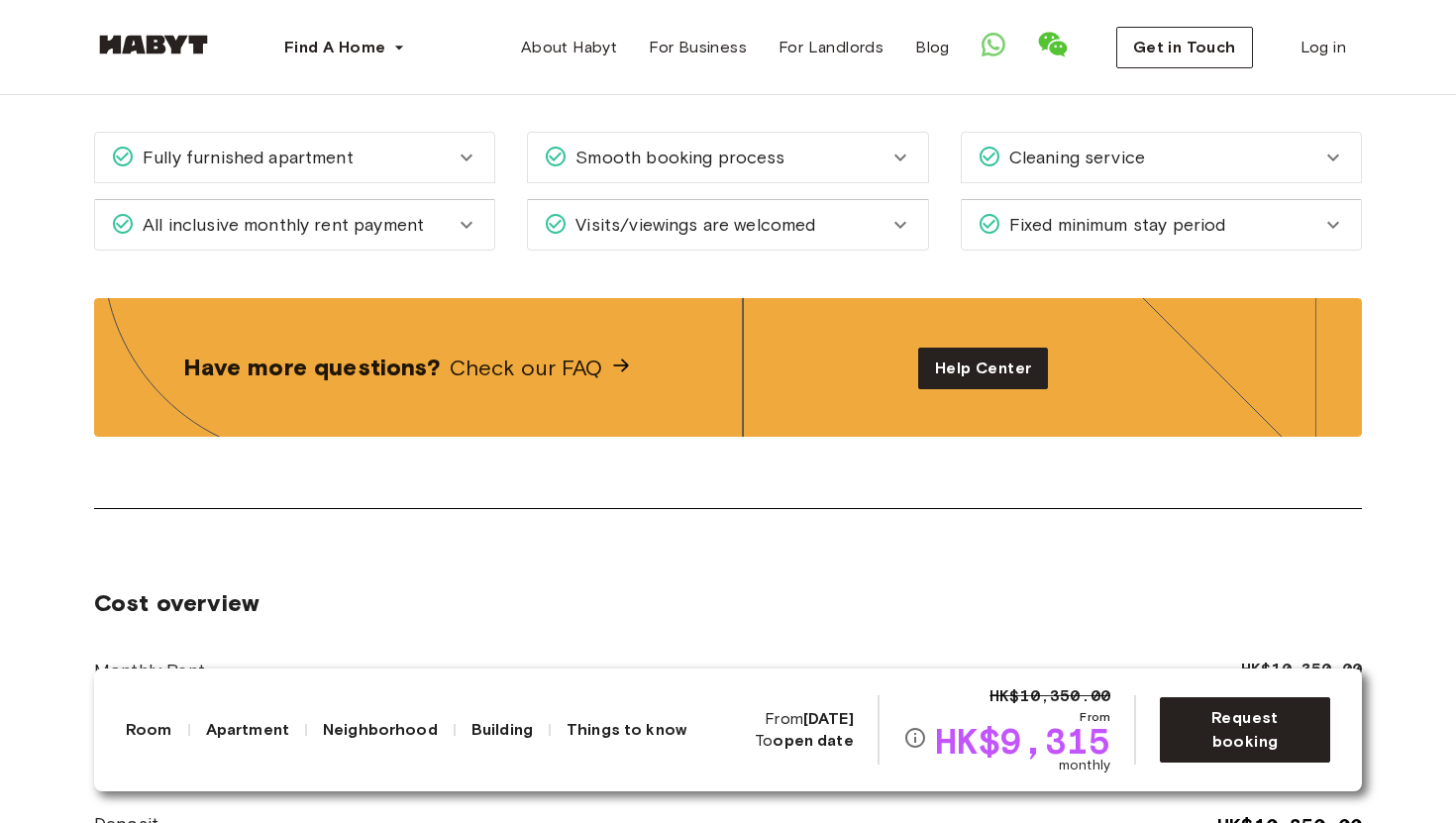 click on "Fixed minimum stay period" at bounding box center (1161, 225) 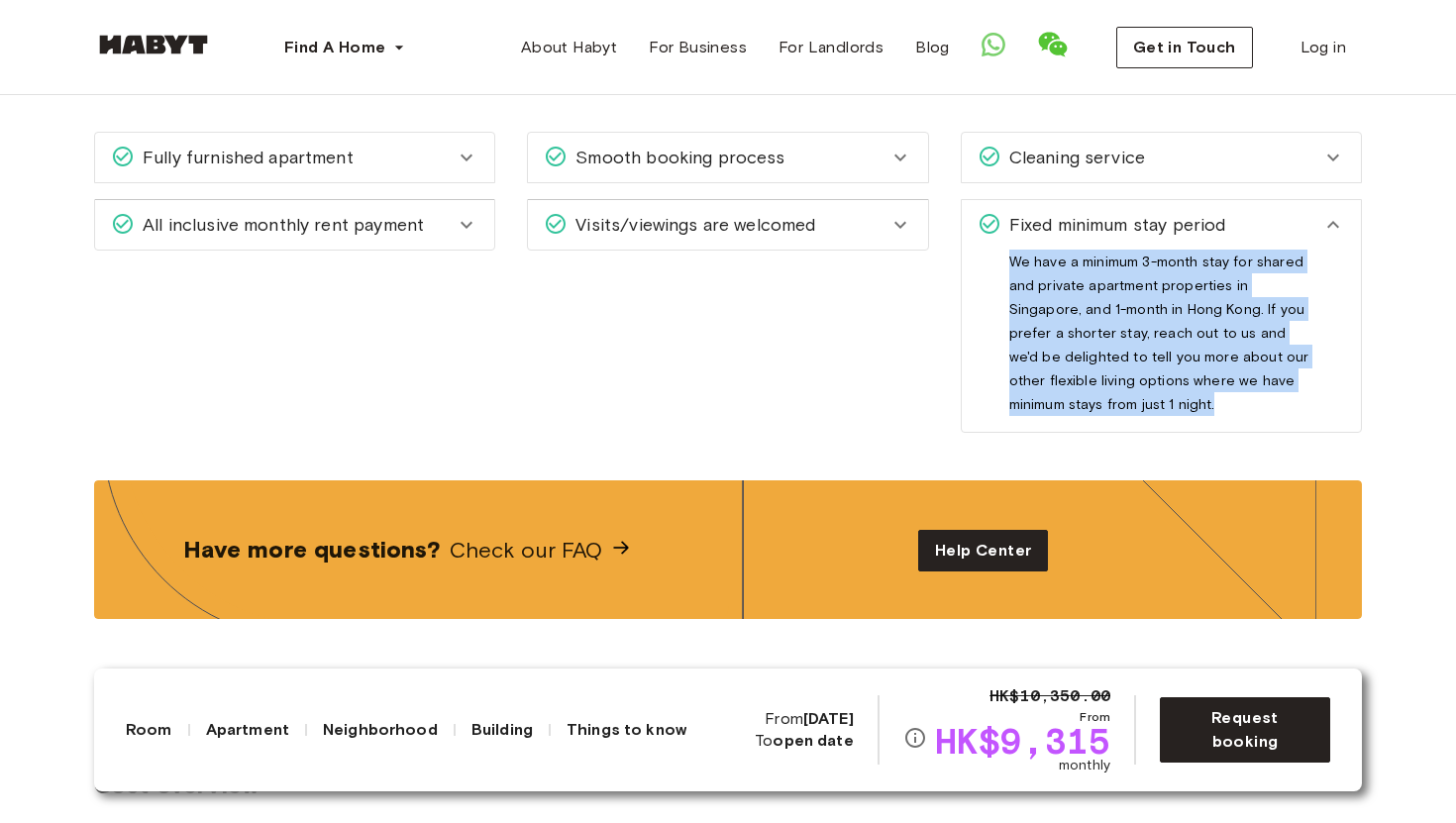 drag, startPoint x: 1154, startPoint y: 417, endPoint x: 974, endPoint y: 283, distance: 224.40143 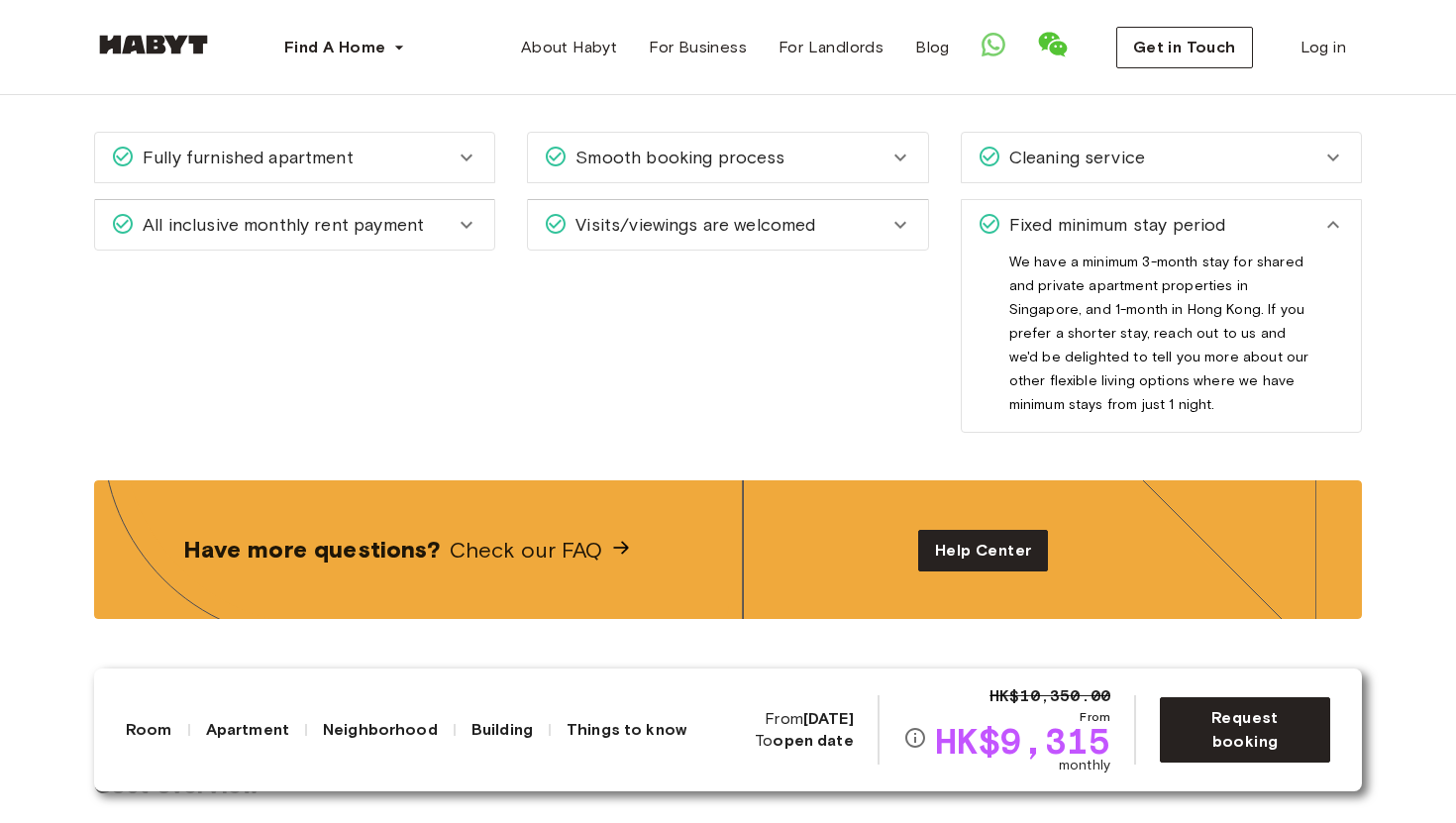 click on "Fixed minimum stay period" at bounding box center [1113, 225] 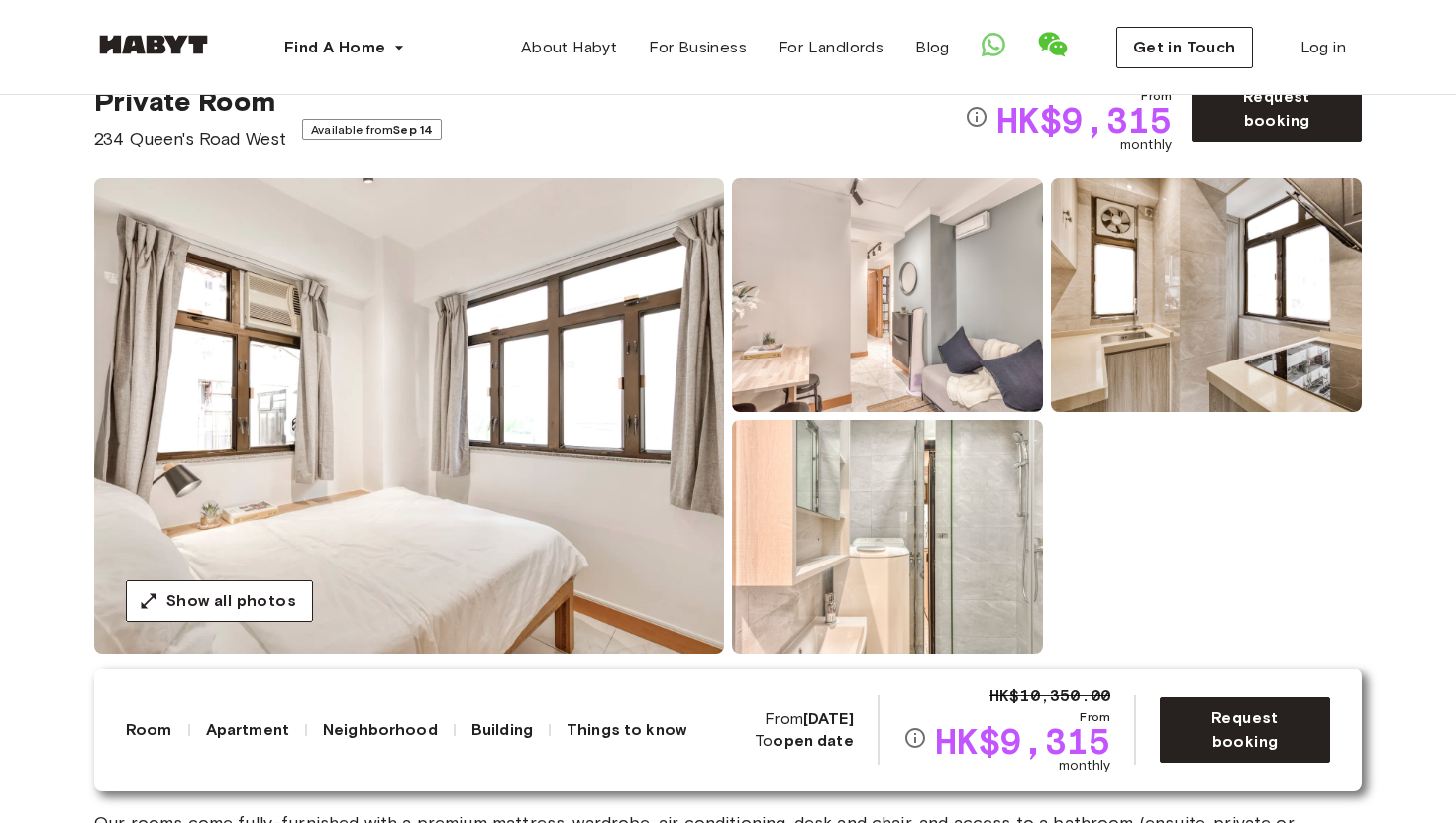 scroll, scrollTop: 124, scrollLeft: 0, axis: vertical 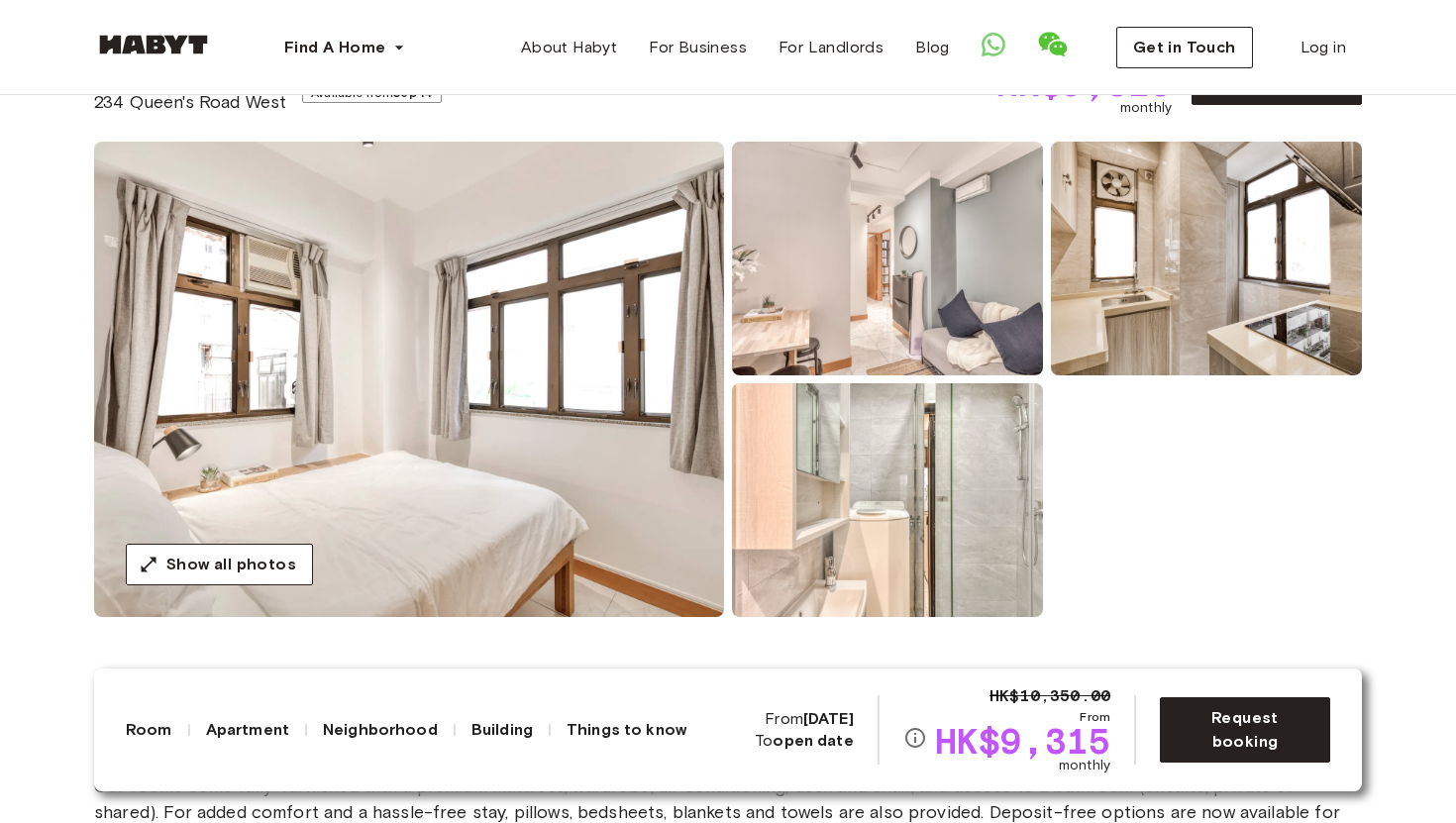 click at bounding box center [409, 379] 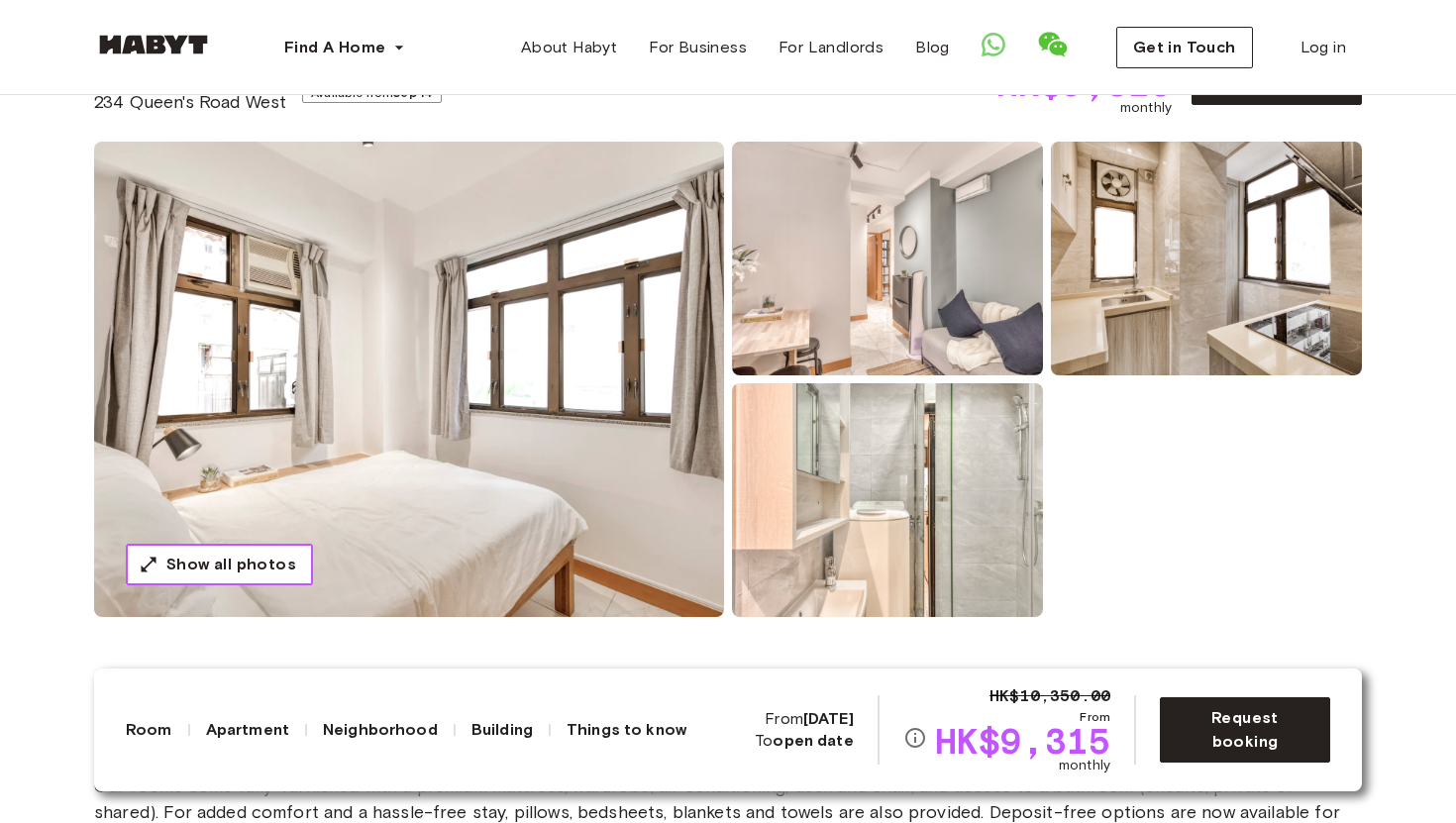 click on "Show all photos" at bounding box center (231, 565) 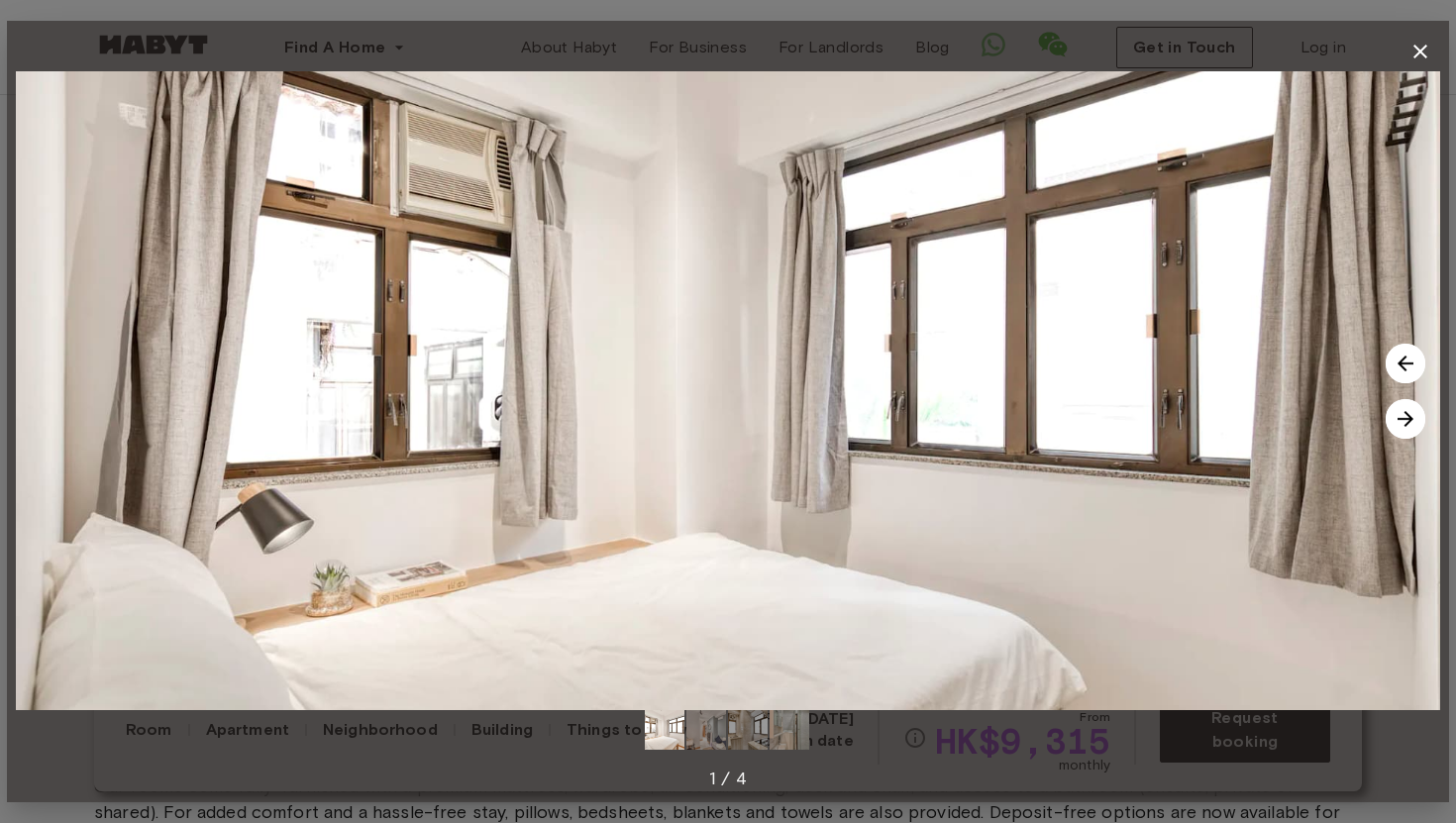 click at bounding box center [1405, 419] 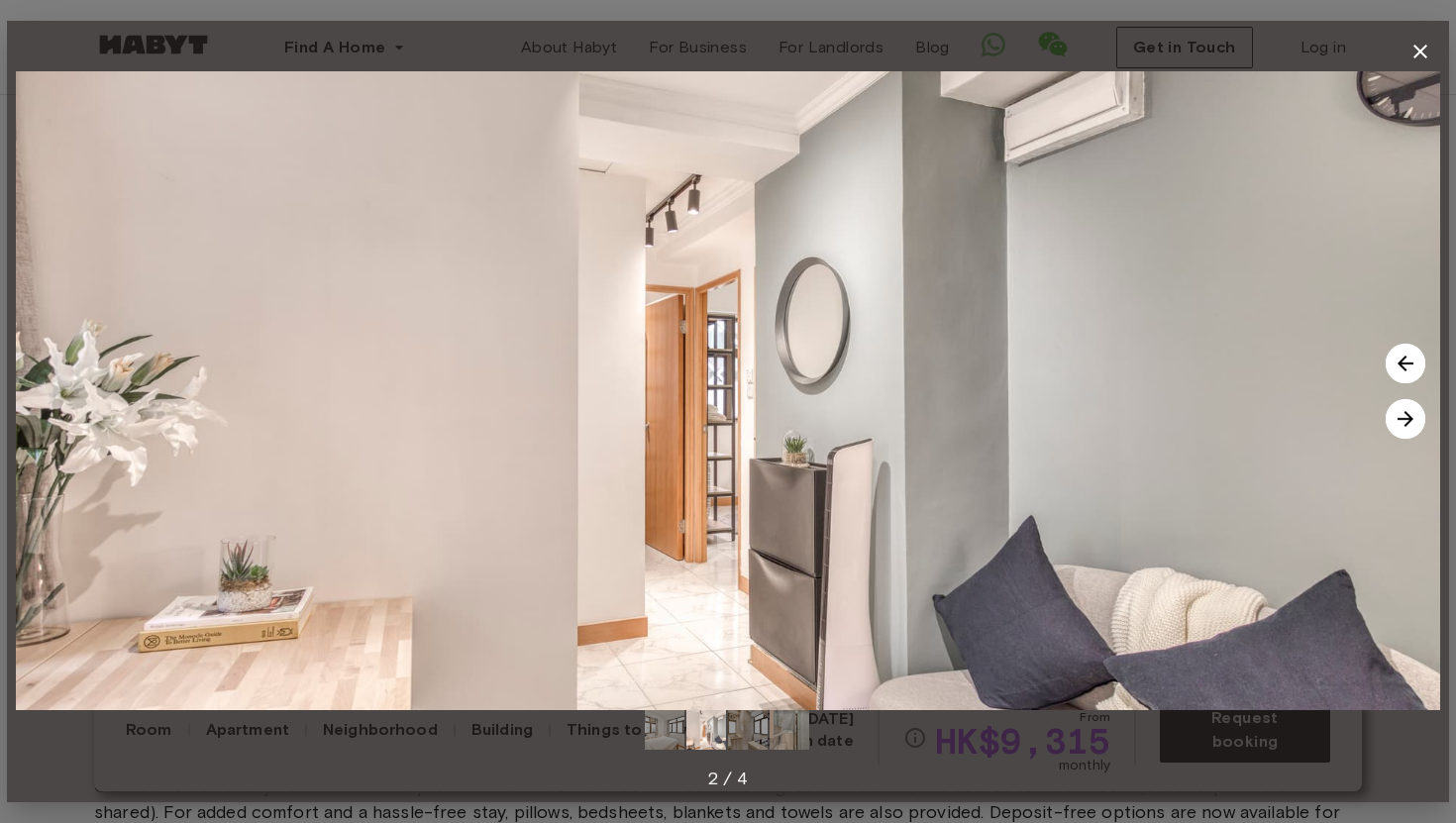 click at bounding box center [1405, 419] 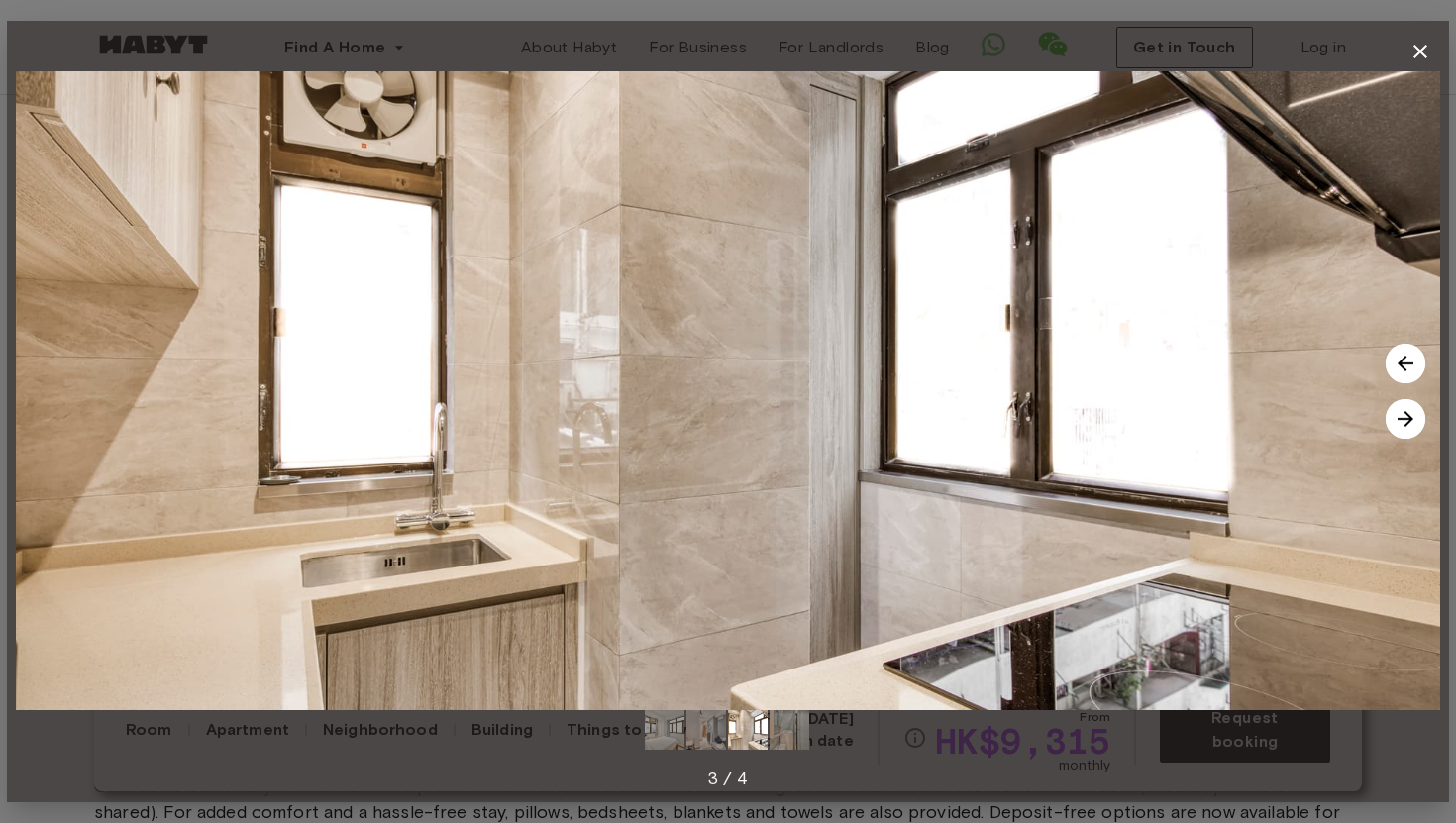 click at bounding box center [1405, 419] 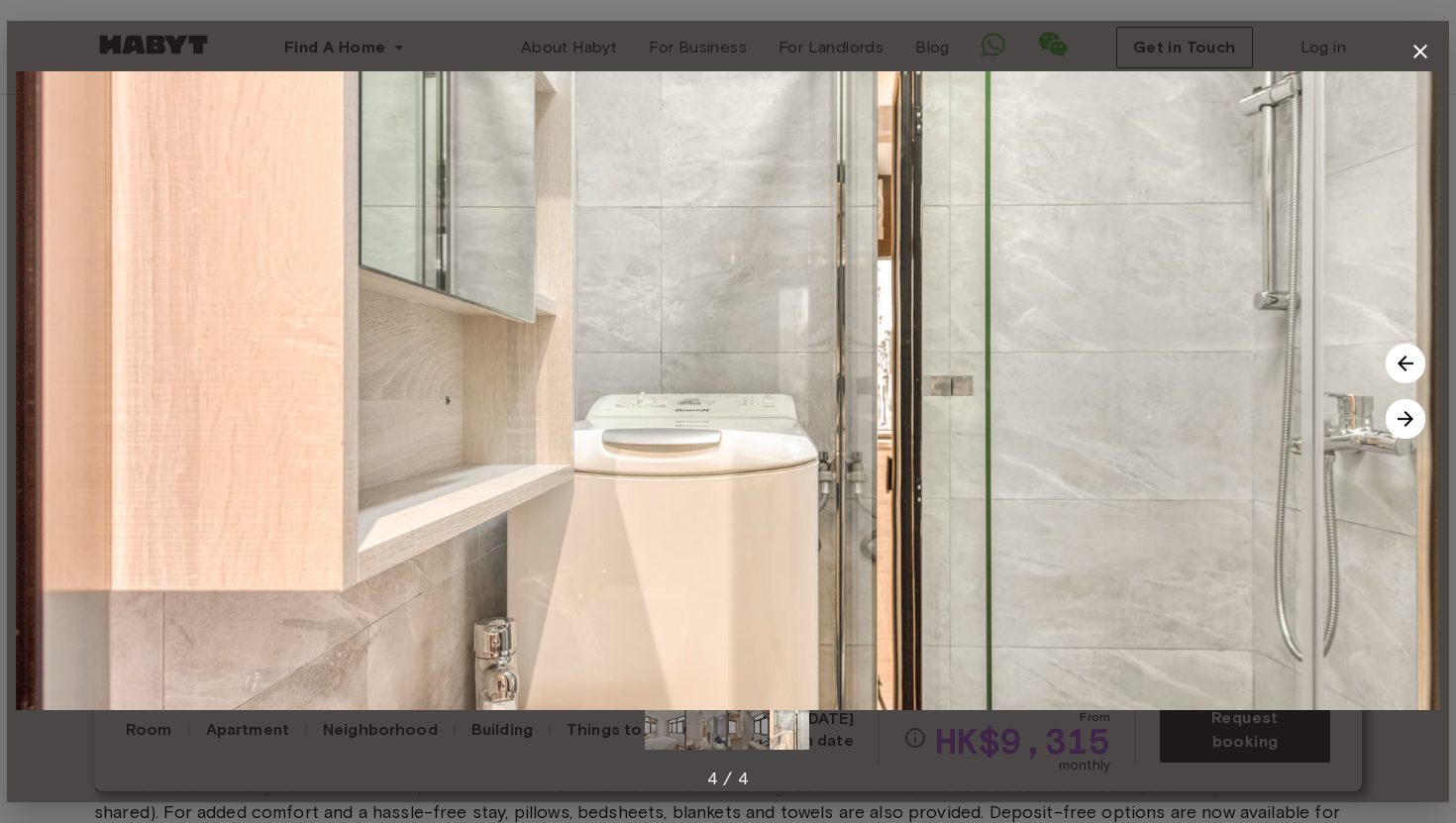 click at bounding box center (1405, 419) 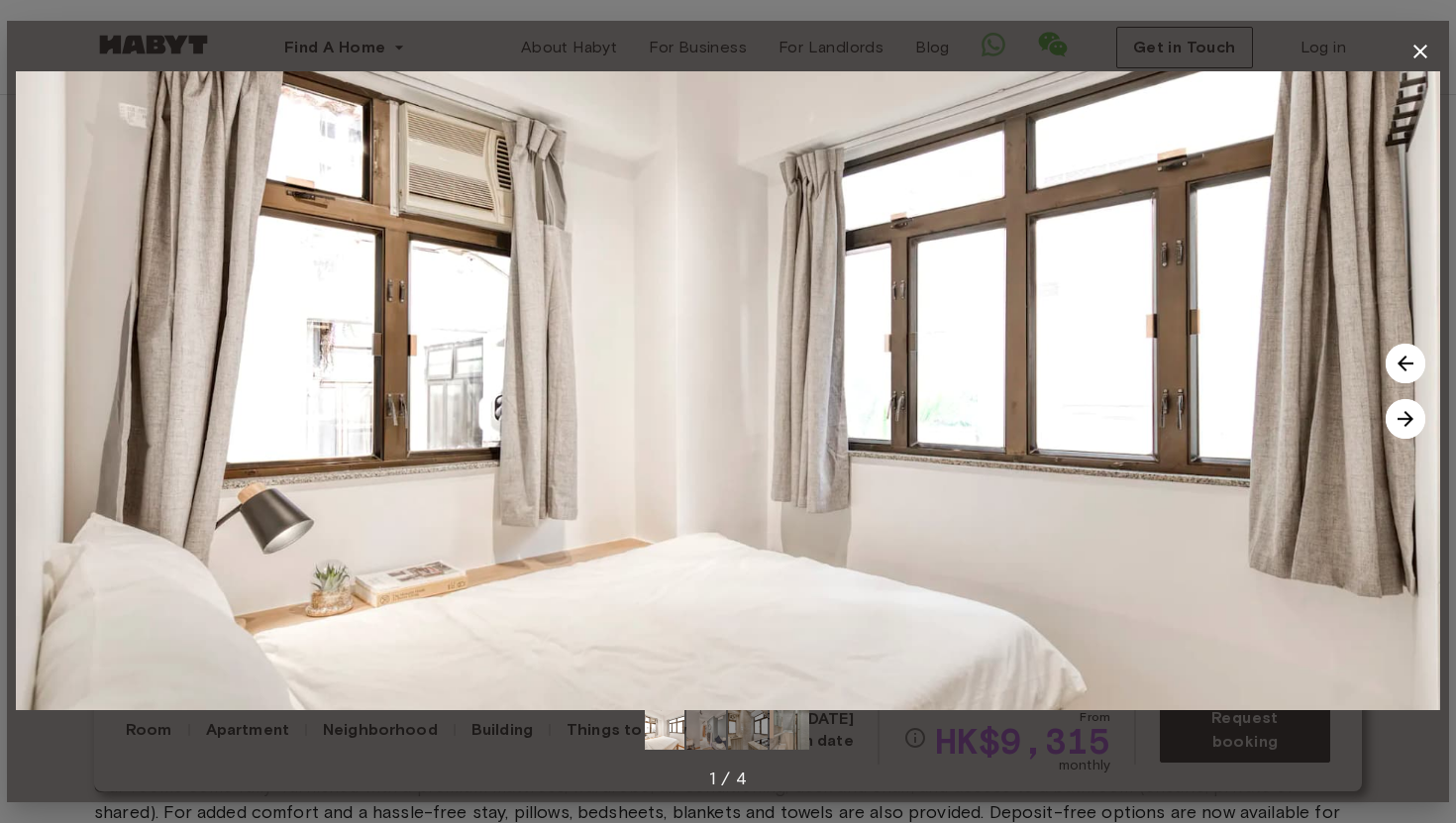 click at bounding box center [1405, 419] 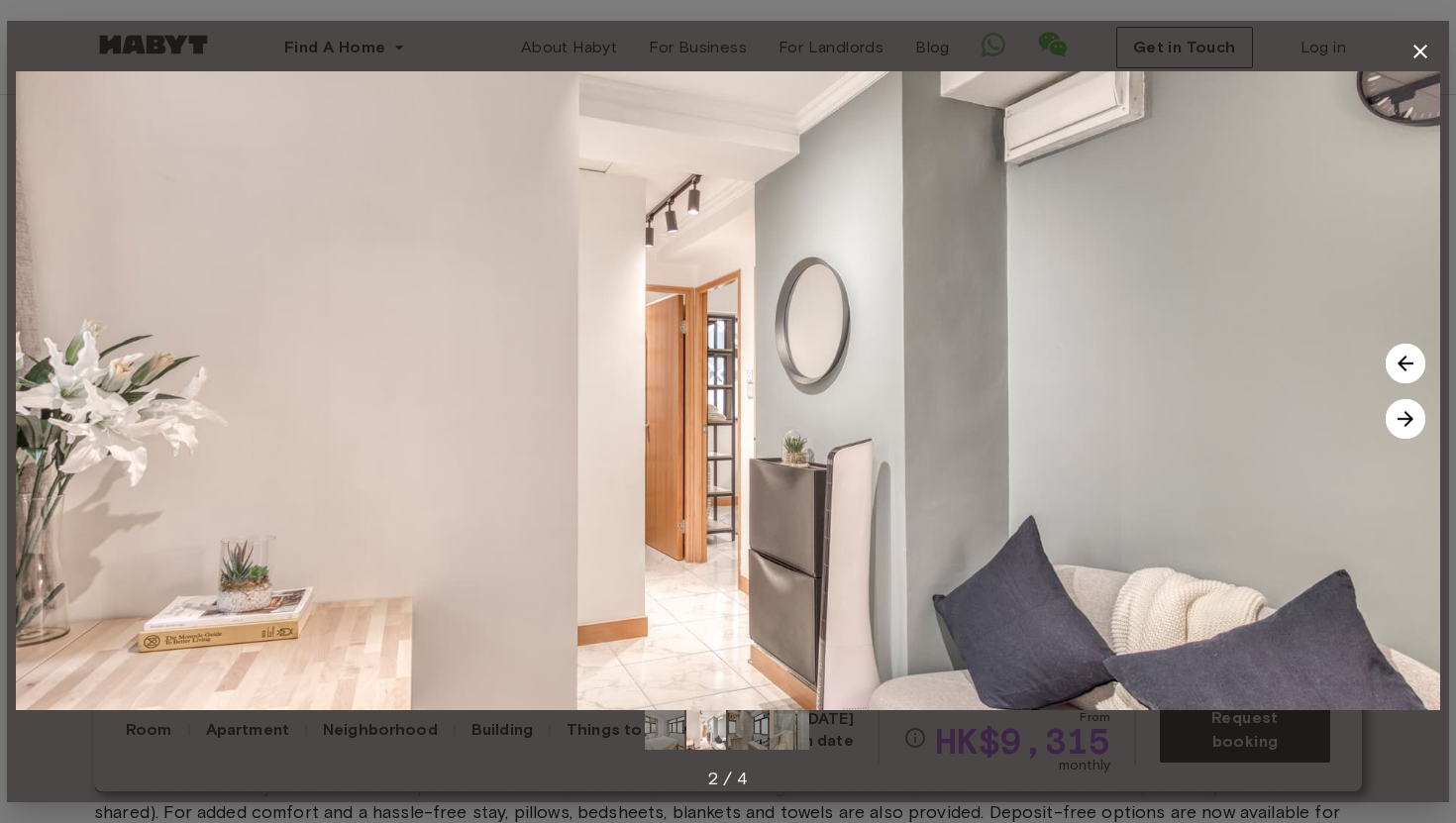 click at bounding box center [1405, 419] 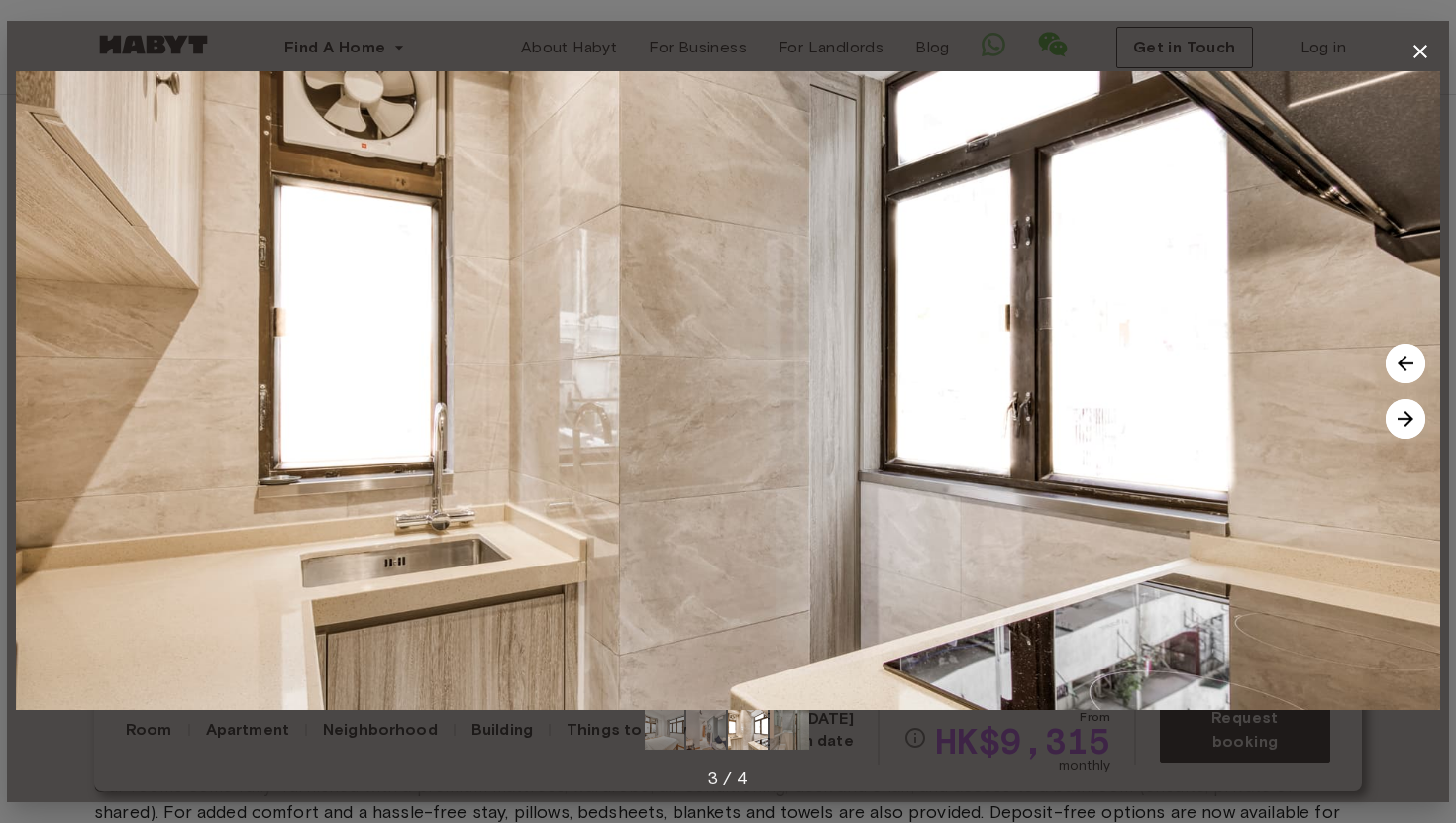 click at bounding box center [1405, 419] 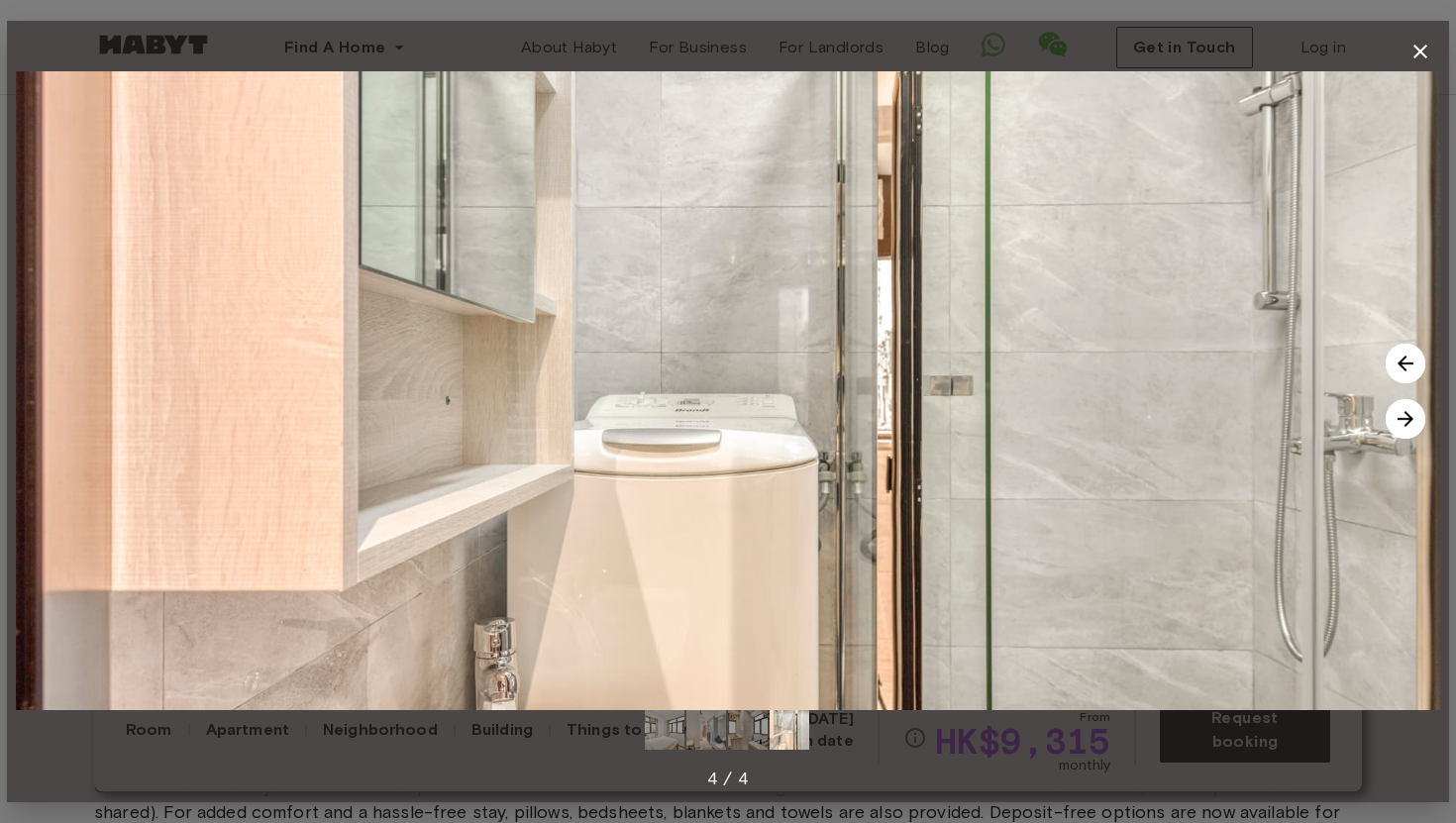 click at bounding box center [1405, 419] 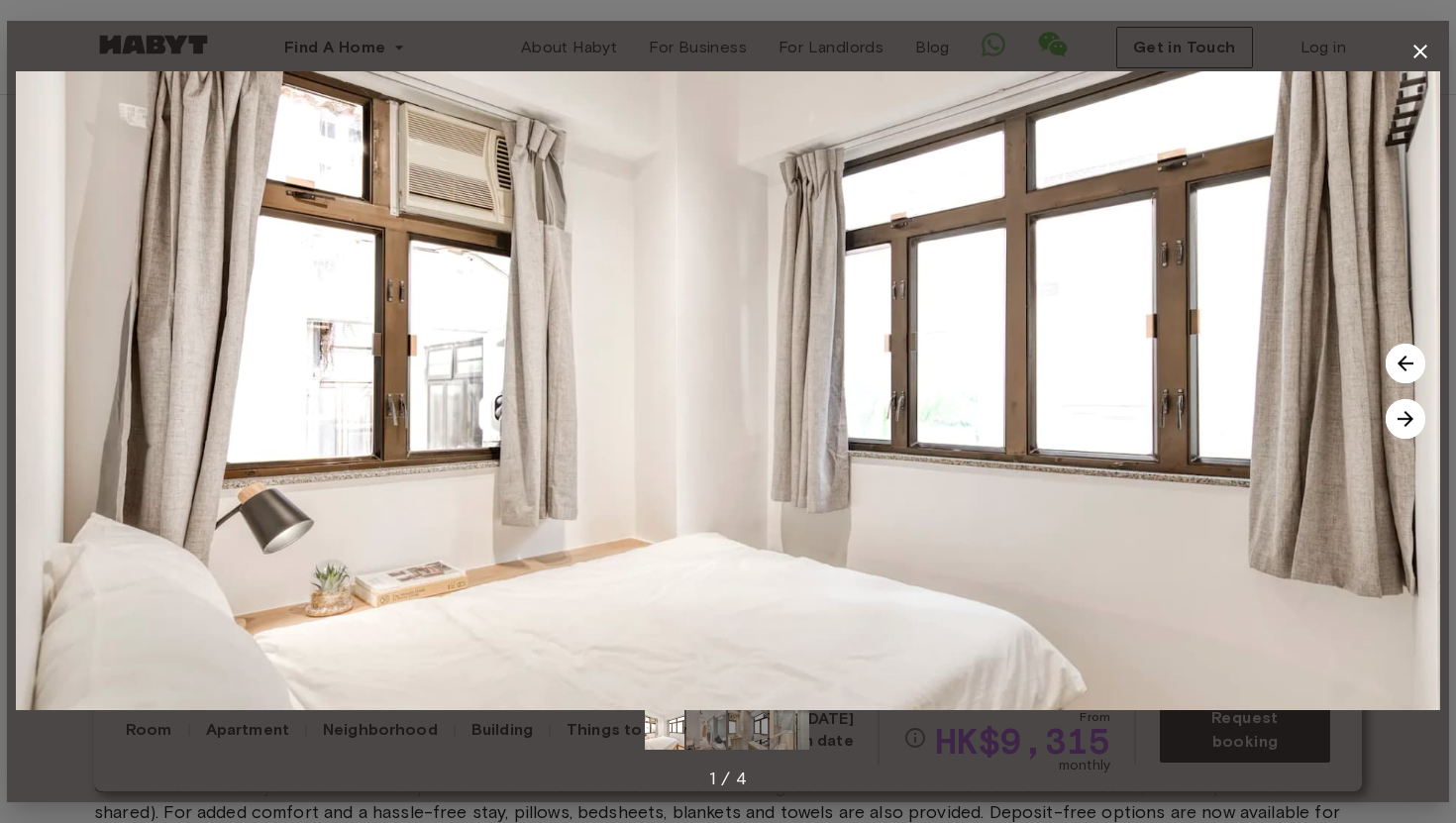 click at bounding box center (1405, 419) 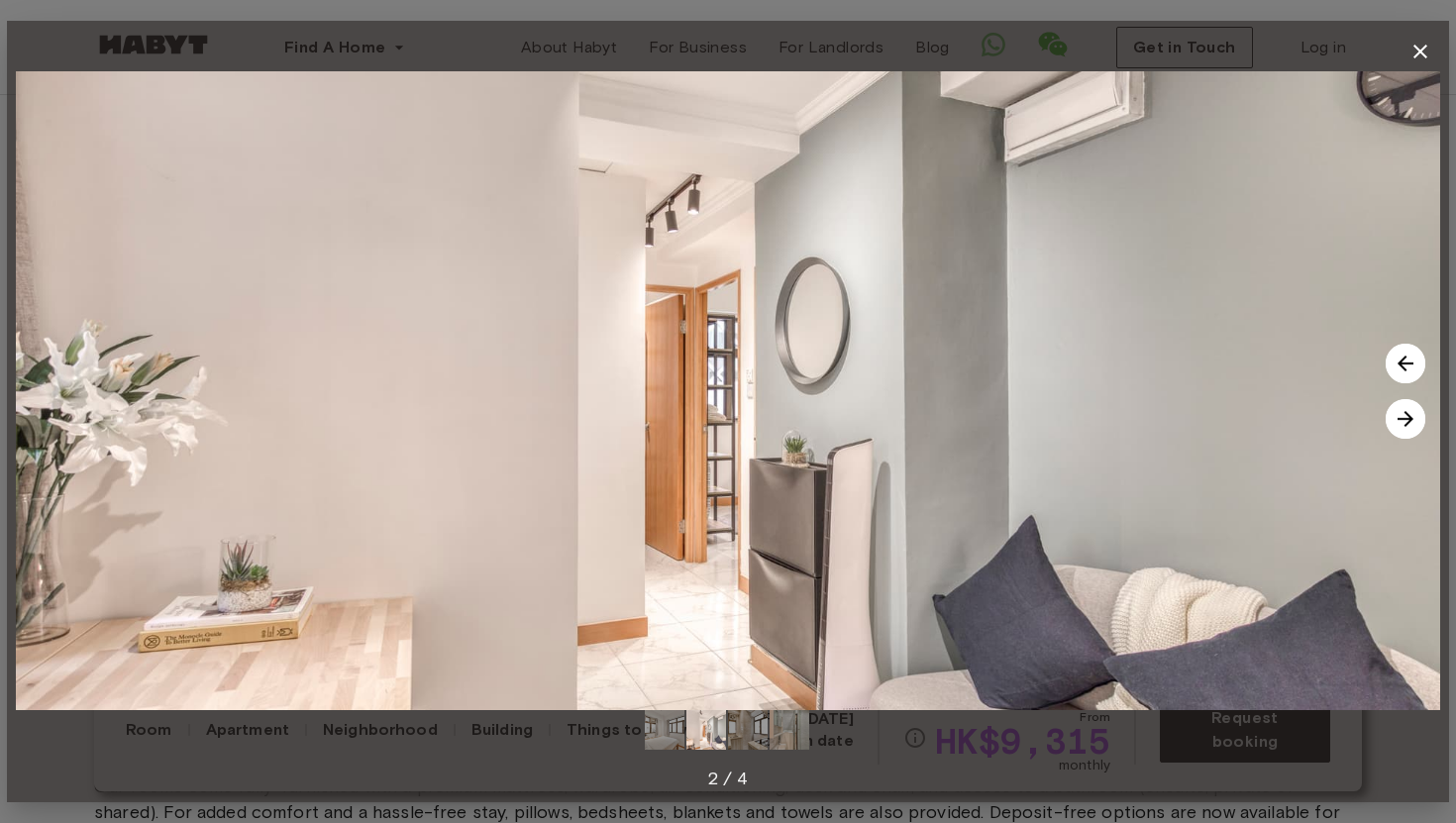 click at bounding box center (1405, 419) 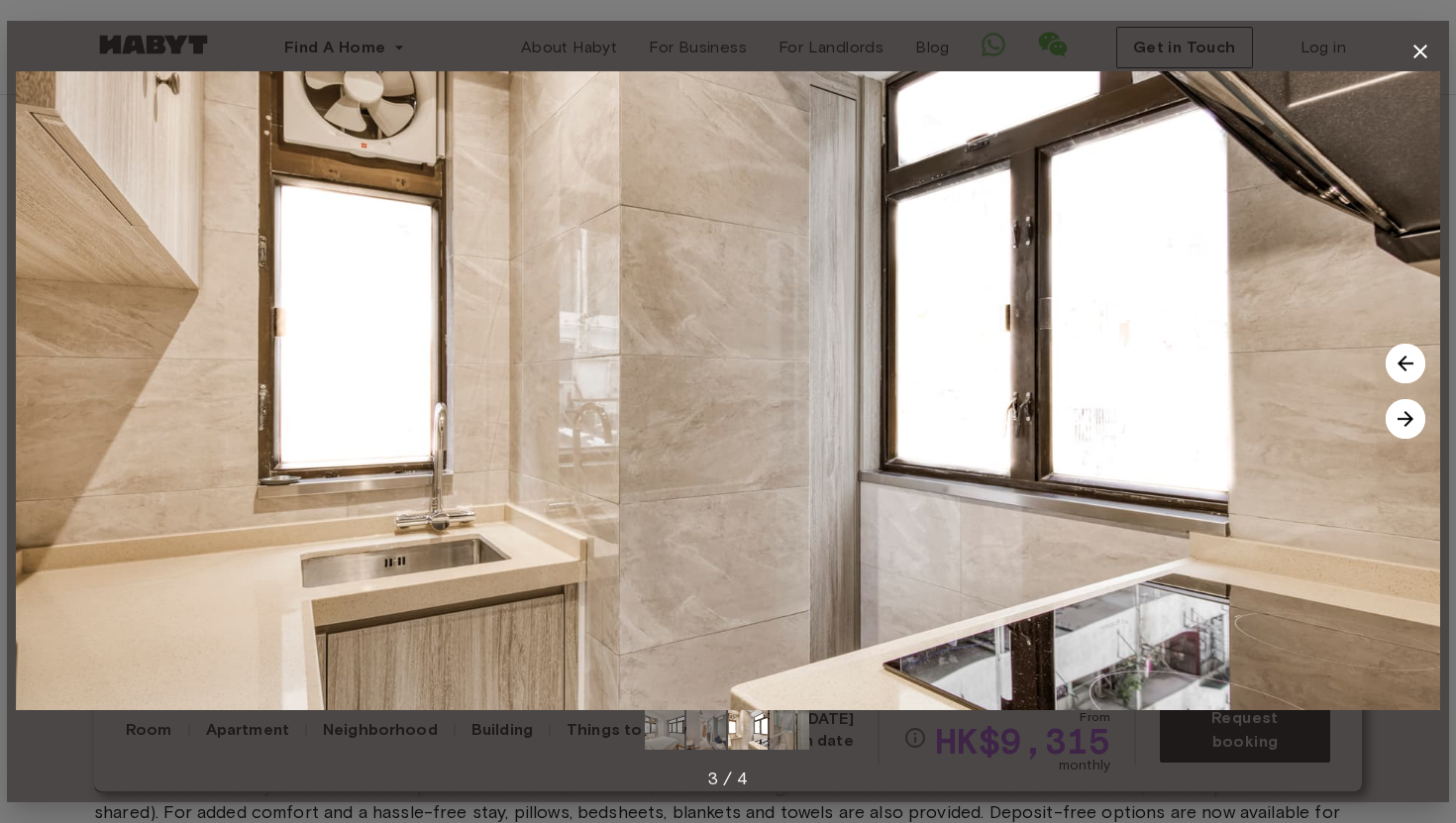 click at bounding box center [1420, 51] 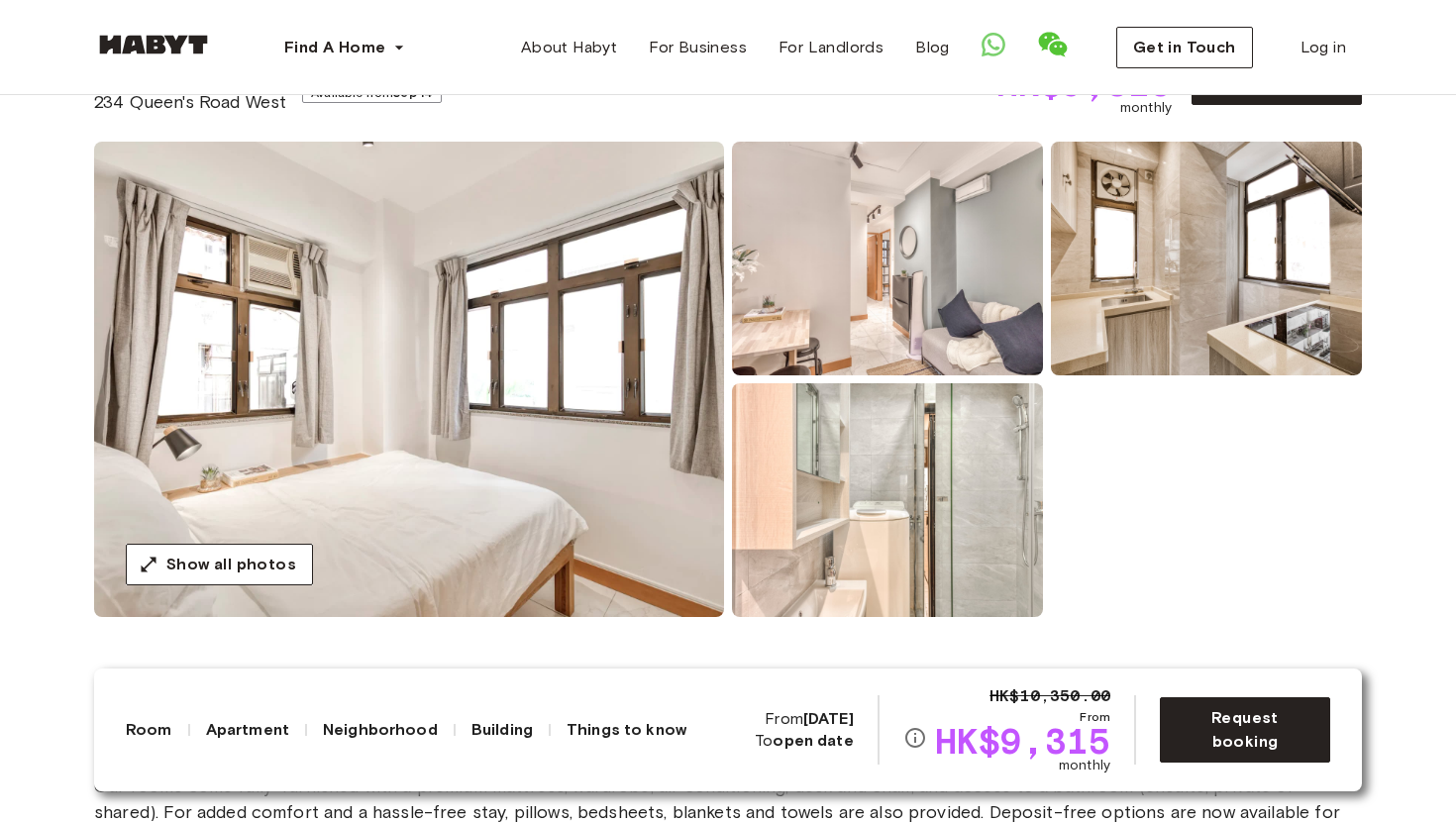 click on "Find A Home Europe Amsterdam Berlin Frankfurt Hamburg Lisbon Madrid Milan Modena Paris Turin Munich Rotterdam Stuttgart Dusseldorf Cologne Zurich The Hague Graz Brussels Leipzig Asia Hong Kong Singapore Seoul Phuket Tokyo About Habyt For Business For Landlords Blog Get in Touch Log in" at bounding box center [728, 48] 